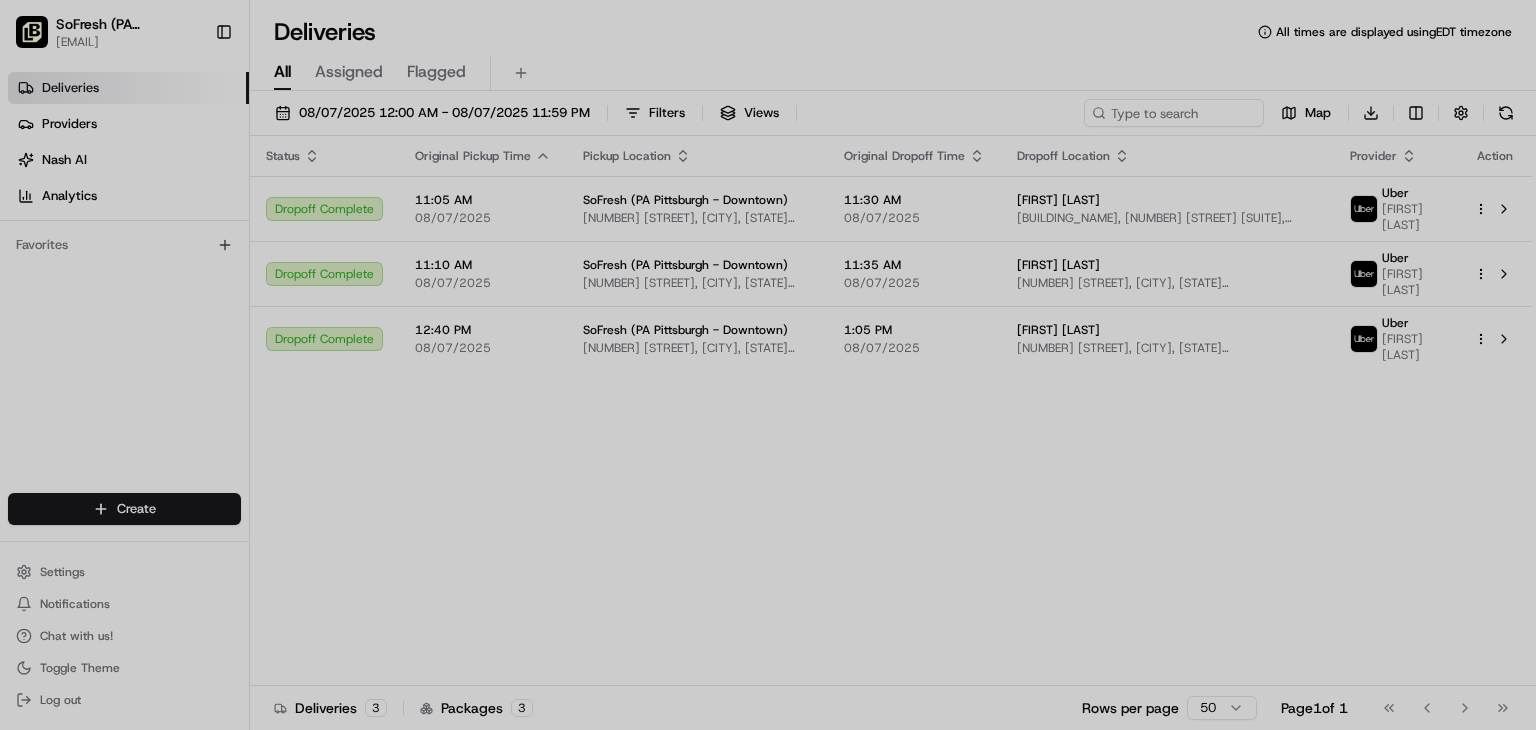 scroll, scrollTop: 0, scrollLeft: 0, axis: both 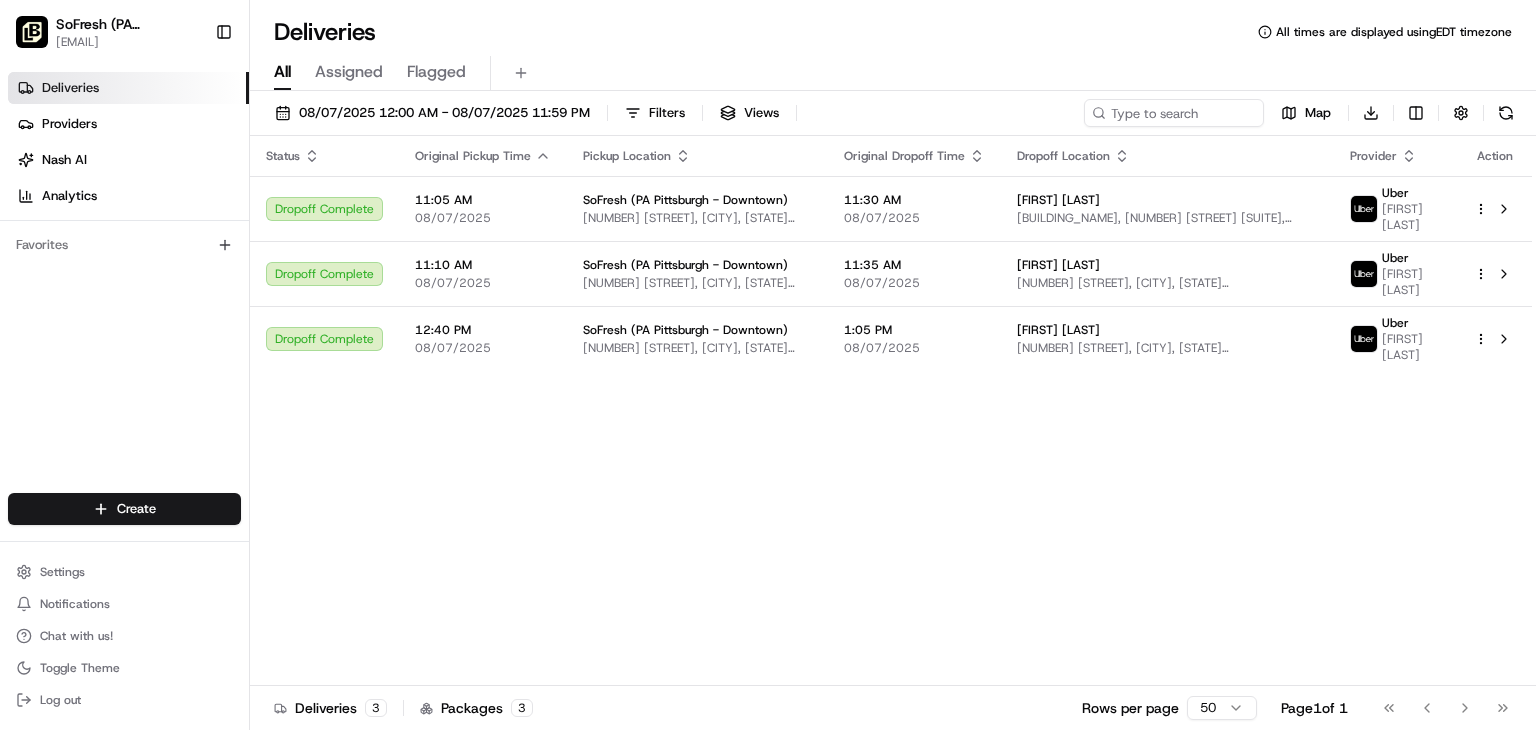 click on "Assigned" at bounding box center [349, 72] 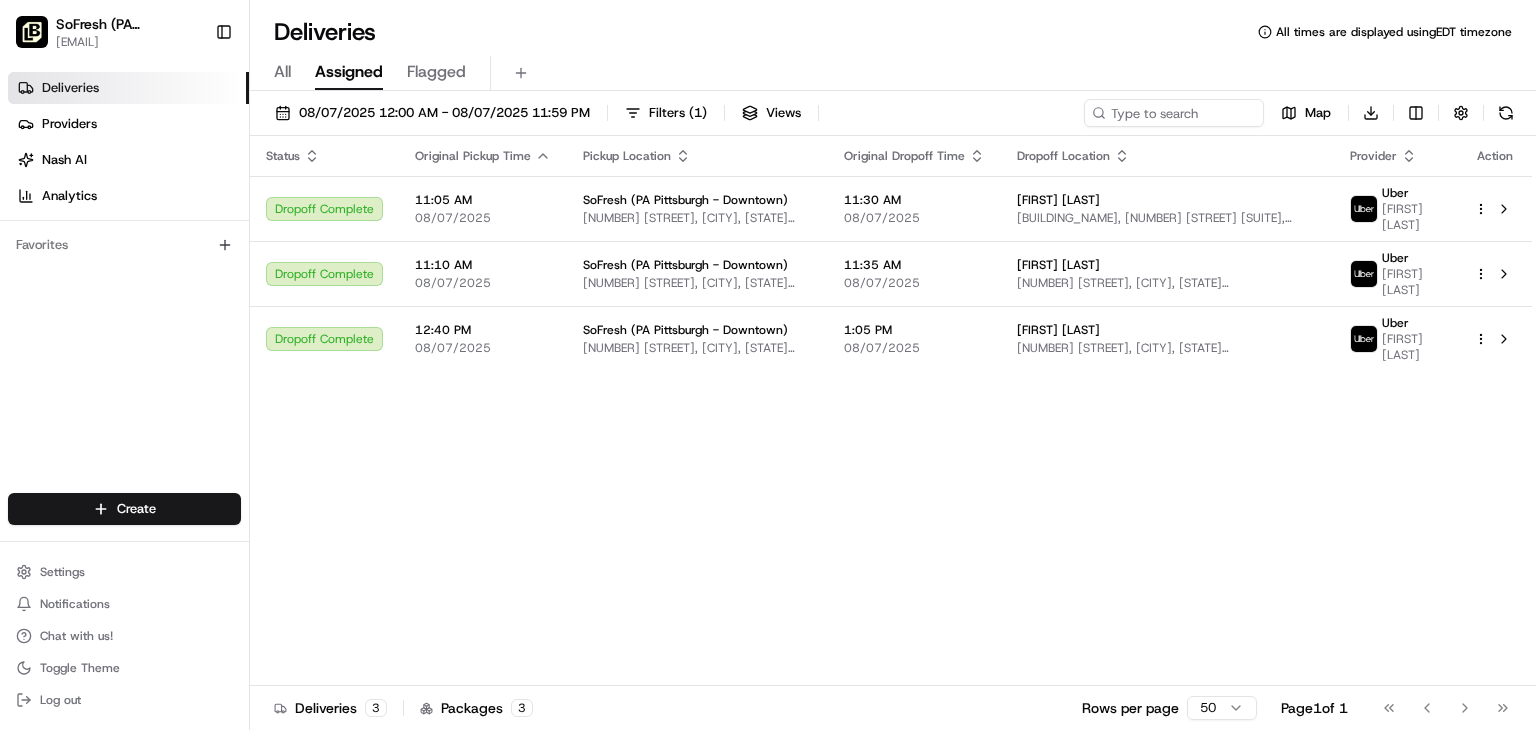 click on "All" at bounding box center [282, 72] 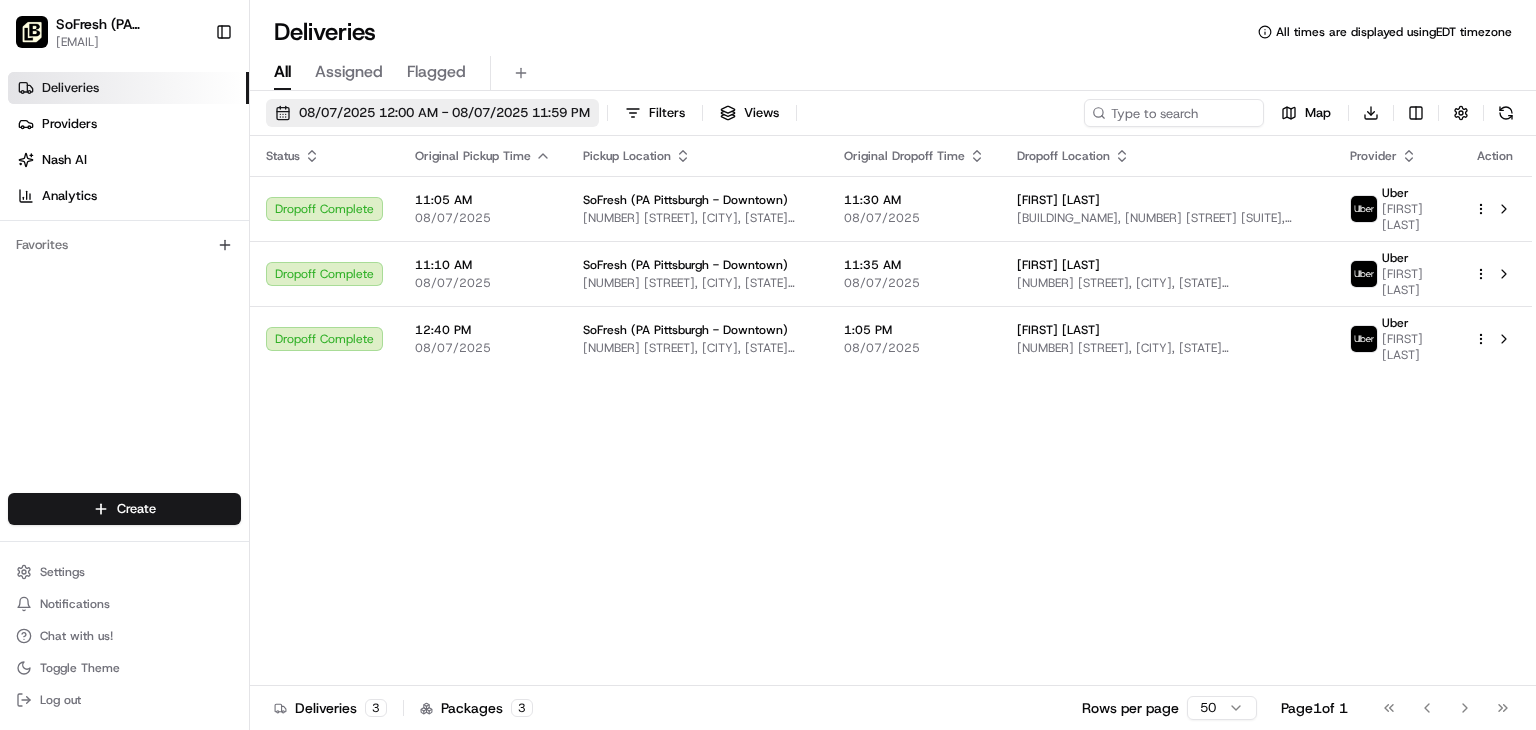 click on "08/07/2025 12:00 AM - 08/07/2025 11:59 PM" at bounding box center (444, 113) 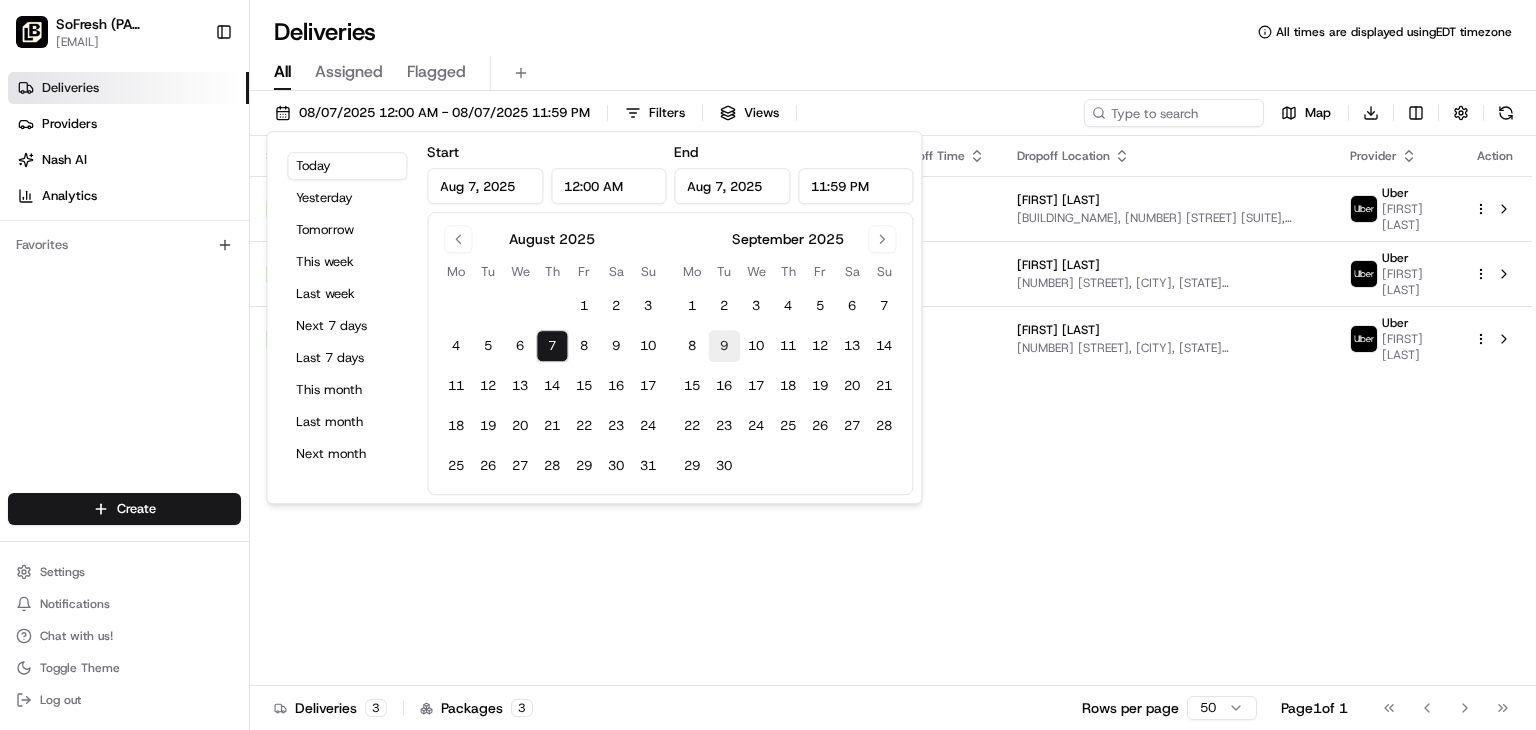 click on "9" at bounding box center [724, 346] 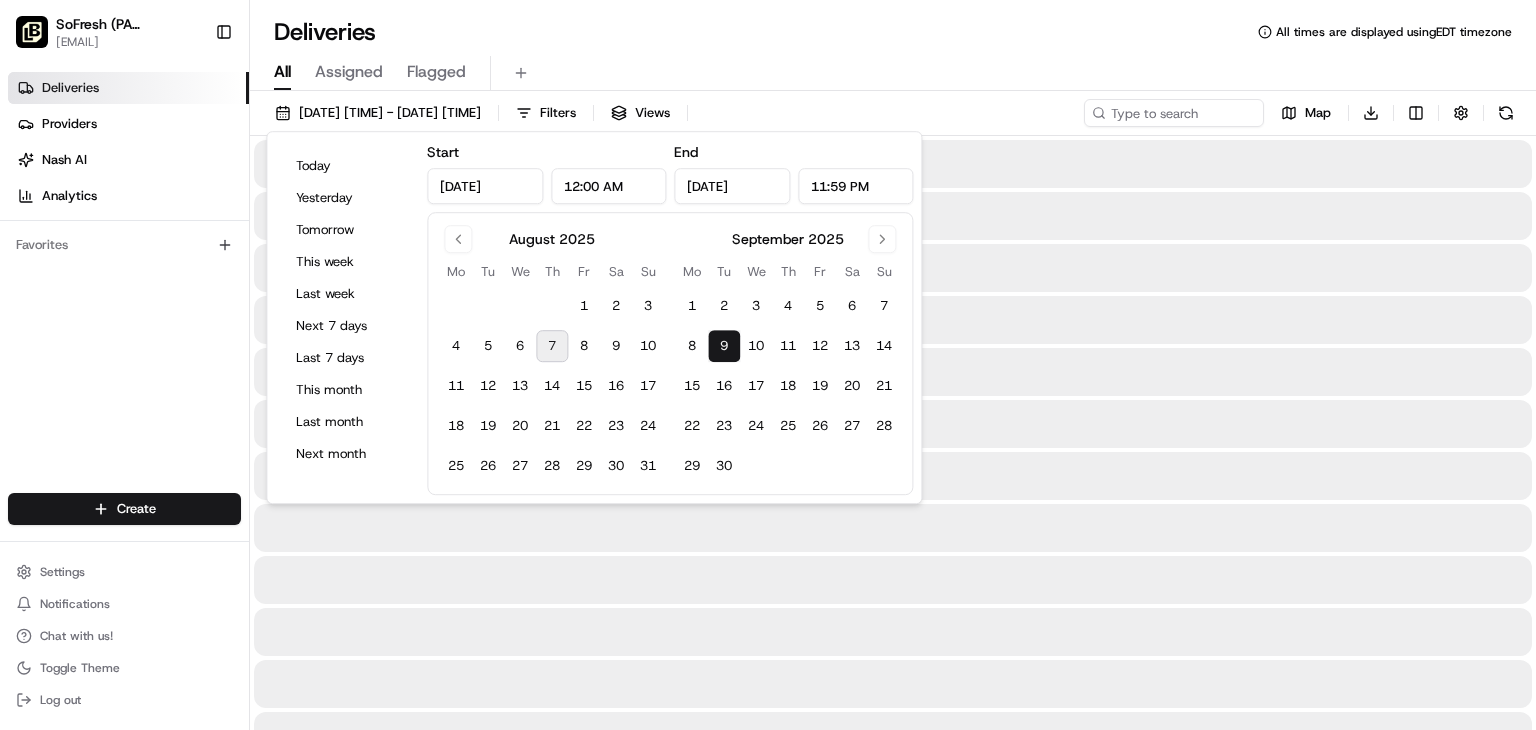 type on "[DATE]" 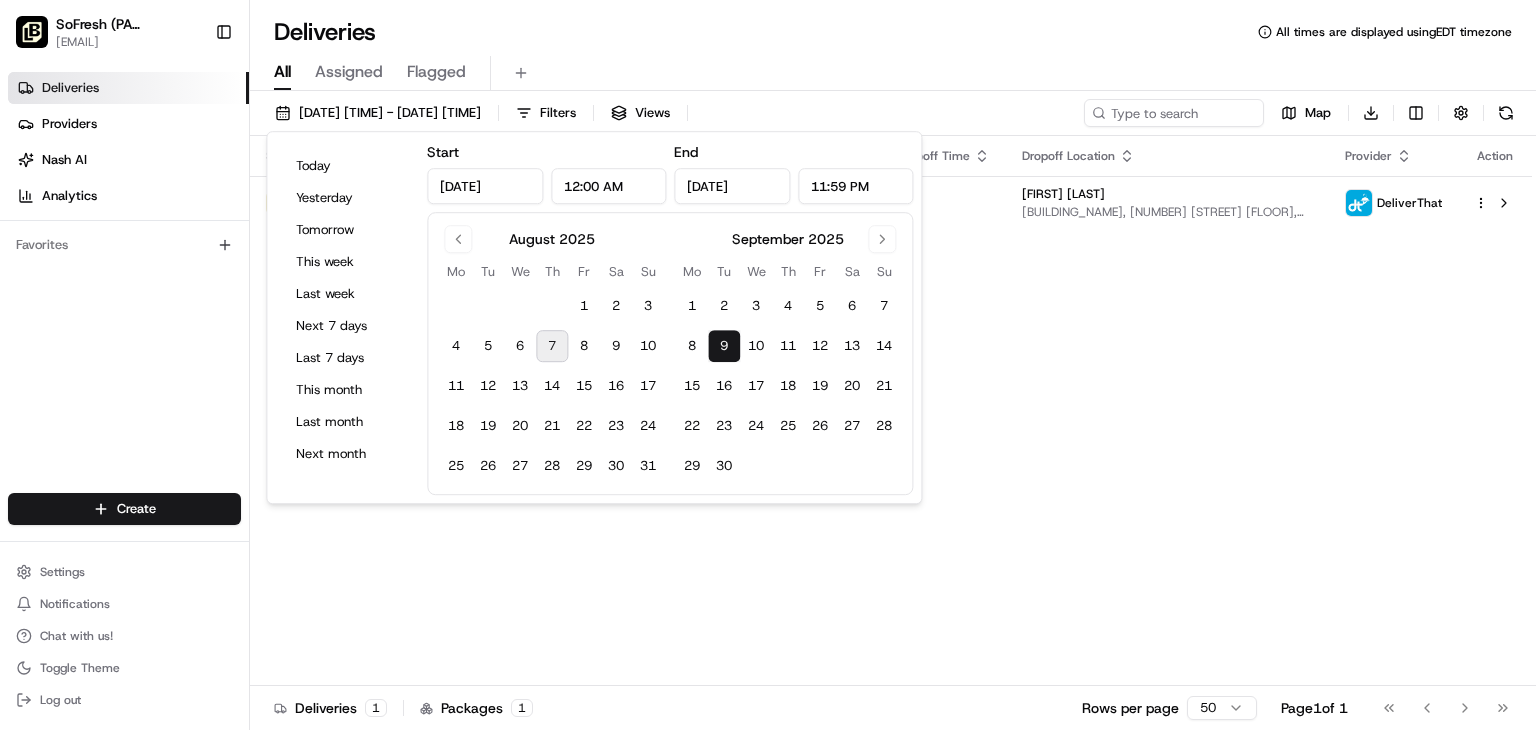 click on "All Assigned Flagged" at bounding box center [893, 69] 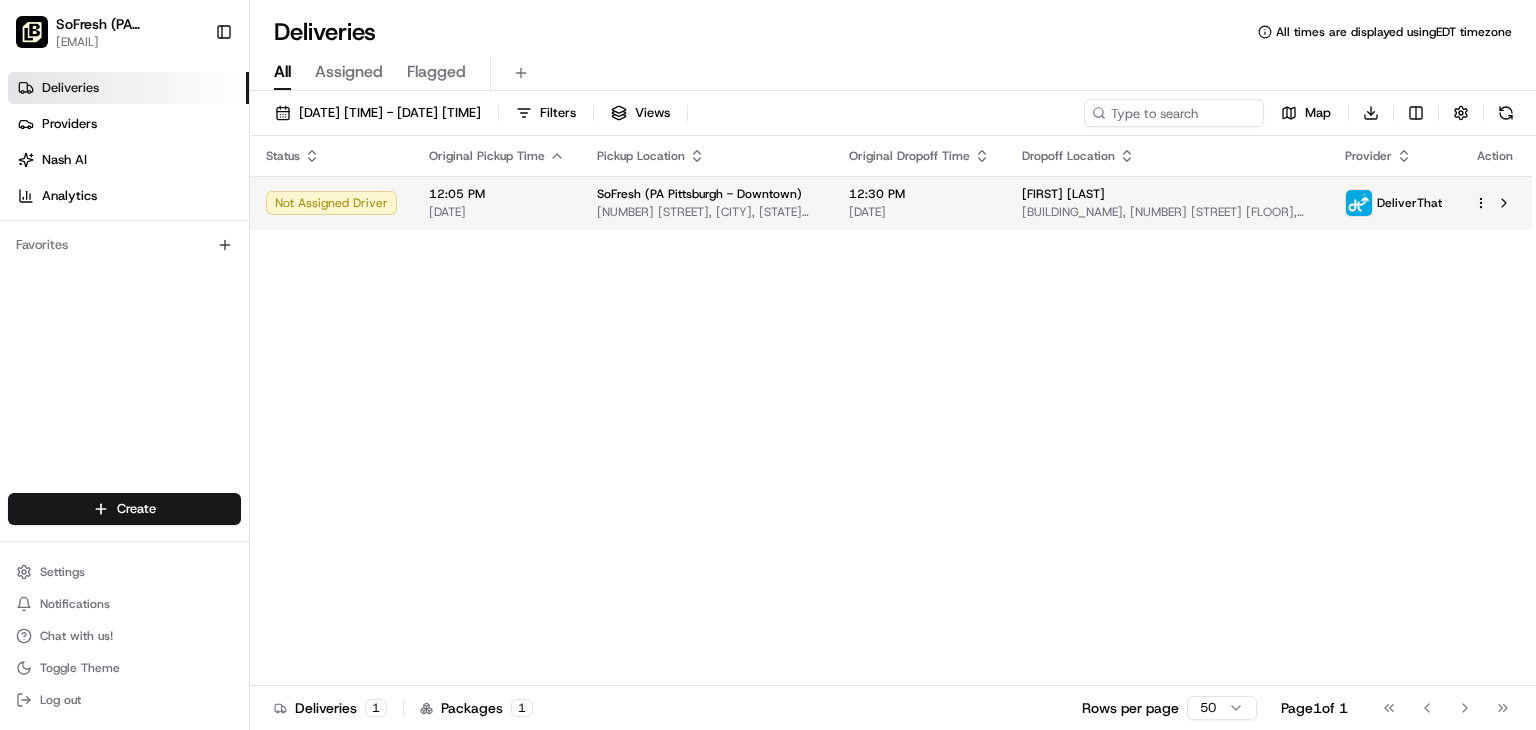 click on "SoFresh (PA [CITY] - Downtown) [EMAIL] Toggle Sidebar Deliveries Providers Nash AI Analytics Favorites Main Menu Members & Organization Organization Users Roles Preferences Customization Tracking Orchestration Automations Dispatch Strategy Locations Pickup Locations Dropoff Locations Billing Billing Refund Requests Integrations Notification Triggers Webhooks API Keys Request Logs Create Settings Notifications Chat with us! Toggle Theme Log out Deliveries All times are displayed using EDT timezone All Assigned Flagged [DATE] [TIME] - [DATE] [TIME] Filters Views Map Download Status Original Pickup Time Pickup Location Original Dropoff Time Dropoff Location Provider Action Not Assigned Driver [TIME] [DATE] SoFresh (PA [CITY] - Downtown) [NUMBER] [STREET], [CITY], [STATE] [TIME] [DATE] [PERSON_NAME] [BUILDING_NAME], [NUMBER] [STREET] [FLOOR], [CITY], [STATE] DeliverThat Deliveries 1 Packages 1 Rows per page 50 Page 1 of 1" at bounding box center [768, 365] 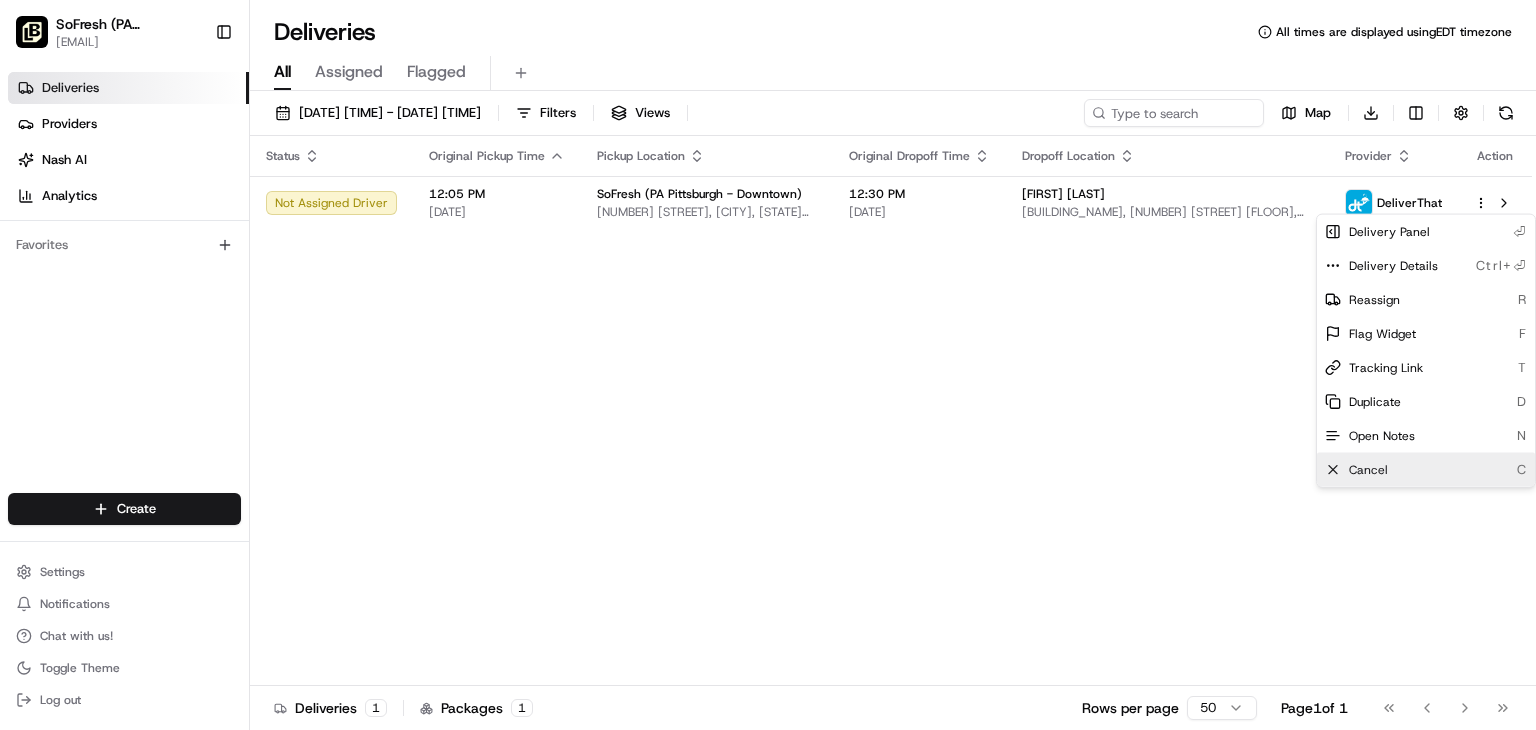 click on "Cancel" at bounding box center [1368, 470] 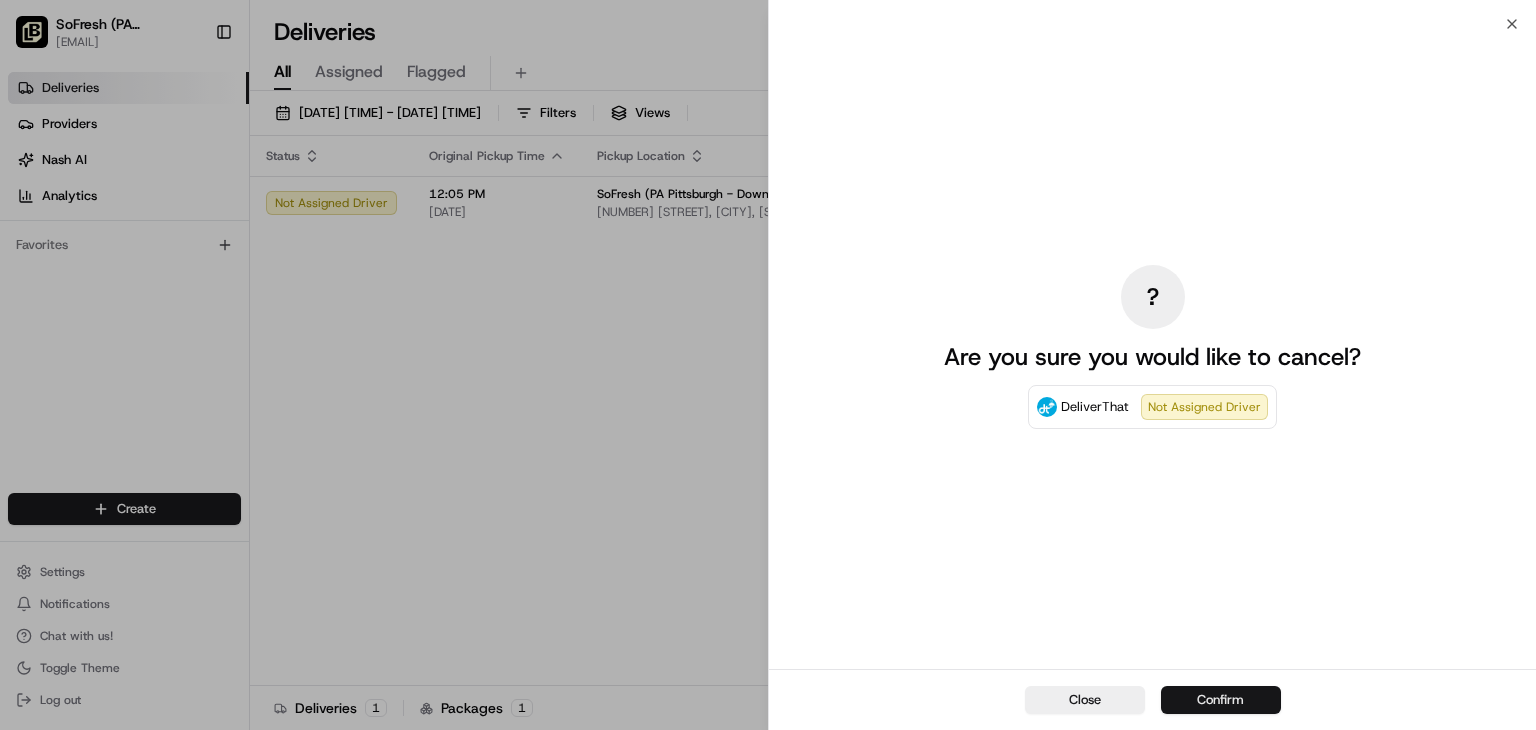 click on "Confirm" at bounding box center [1221, 700] 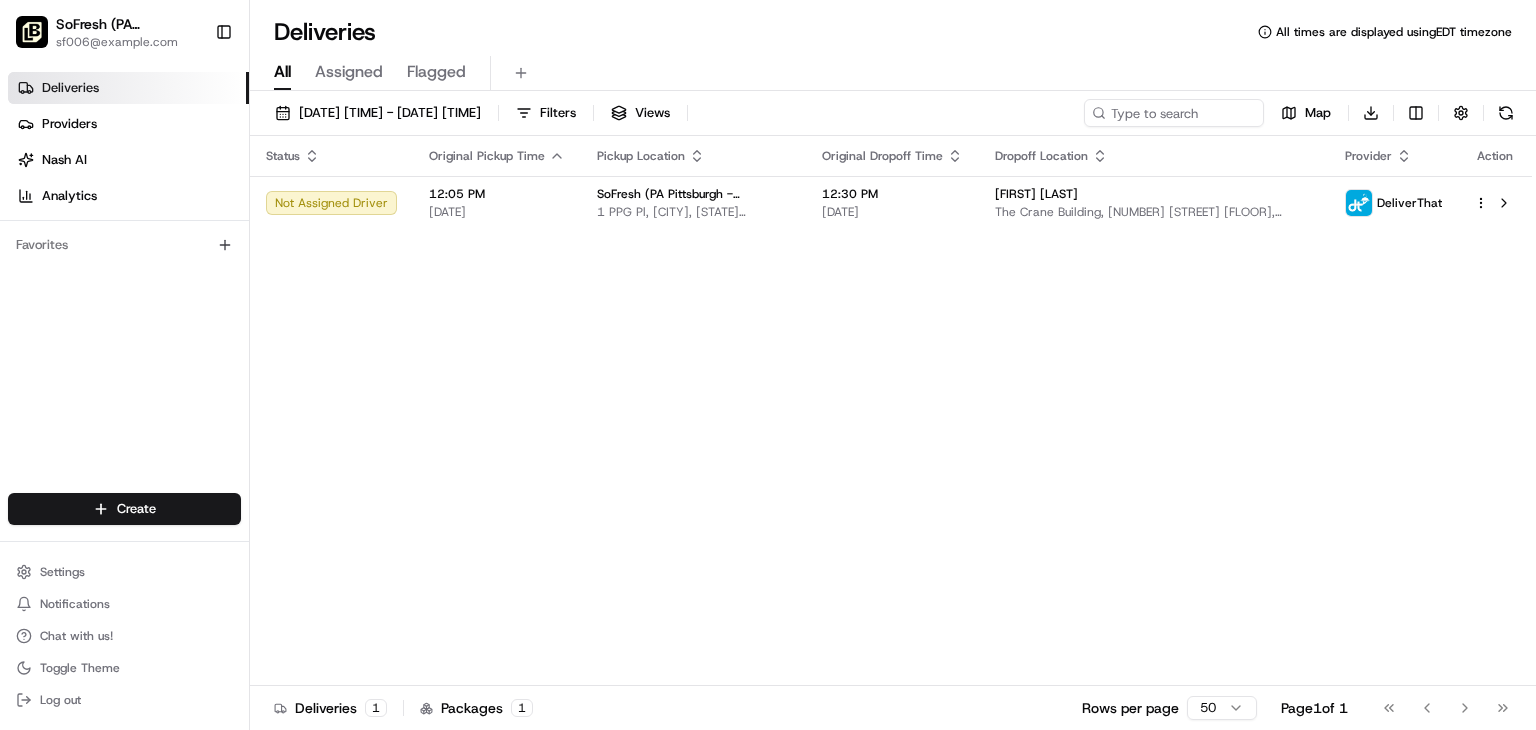 scroll, scrollTop: 0, scrollLeft: 0, axis: both 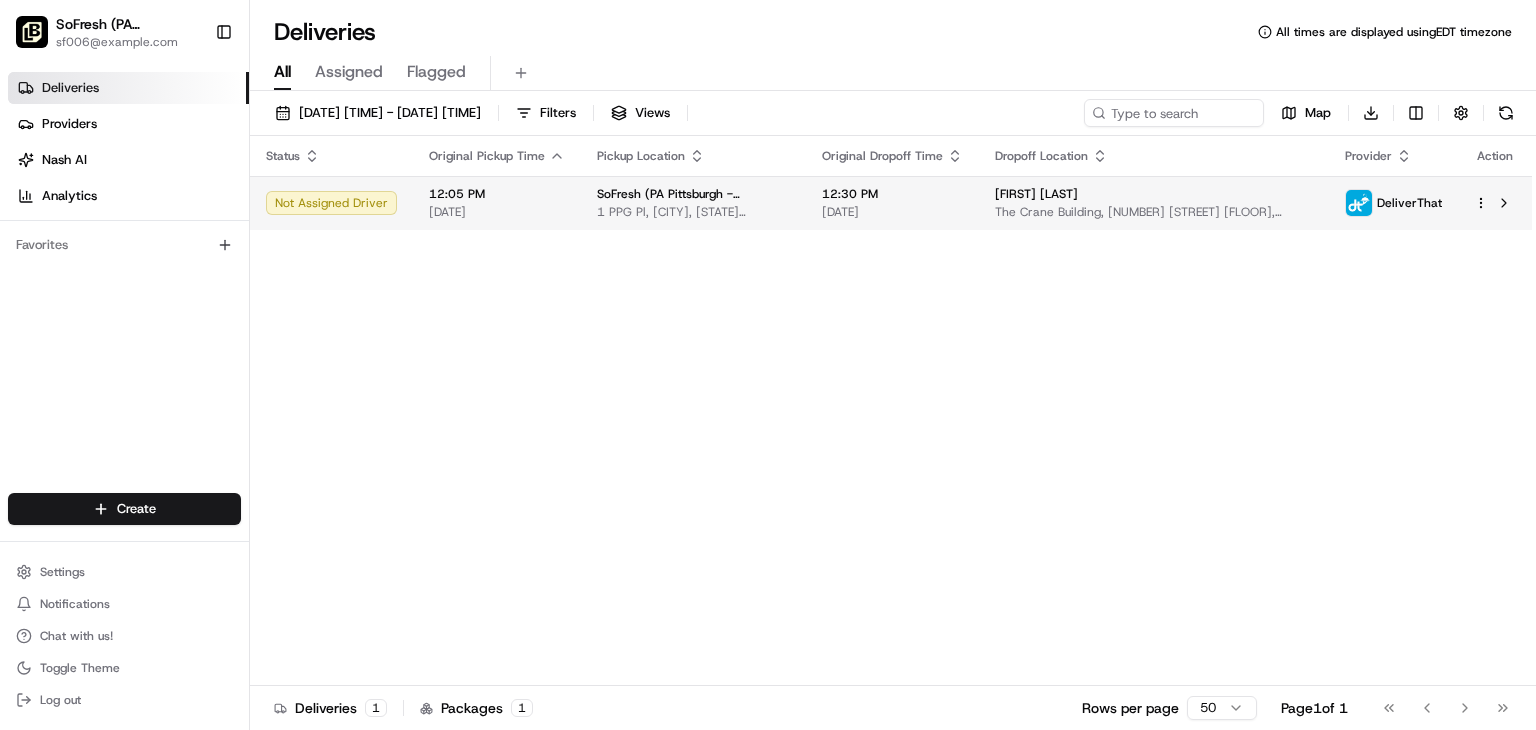click on "SoFresh (PA Pittsburgh - Downtown) sf006@lovesofresh.com Toggle Sidebar Deliveries Providers Nash AI Analytics Favorites Main Menu Members & Organization Organization Users Roles Preferences Customization Tracking Orchestration Automations Dispatch Strategy Locations Pickup Locations Dropoff Locations Billing Billing Refund Requests Integrations Notification Triggers Webhooks API Keys Request Logs Create Settings Notifications Chat with us! Toggle Theme Log out Deliveries All times are displayed using  EDT   timezone All Assigned Flagged 09/09/2025 12:00 AM - 09/09/2025 11:59 PM Filters Views Map Download Status Original Pickup Time Pickup Location Original Dropoff Time Dropoff Location Provider Action Not Assigned Driver 12:05 PM 09/09/2025 SoFresh (PA Pittsburgh - Downtown) 1 PPG Pl, Pittsburgh, PA 15222, USA 12:30 PM 09/09/2025 Halle Wade The Crane Building, 40 24th St 3rd Floor, Pittsburgh, PA 15222, USA DeliverThat Deliveries 1 Packages 1 Rows per page 50 Page  1  of   1 Go to first page" at bounding box center (768, 365) 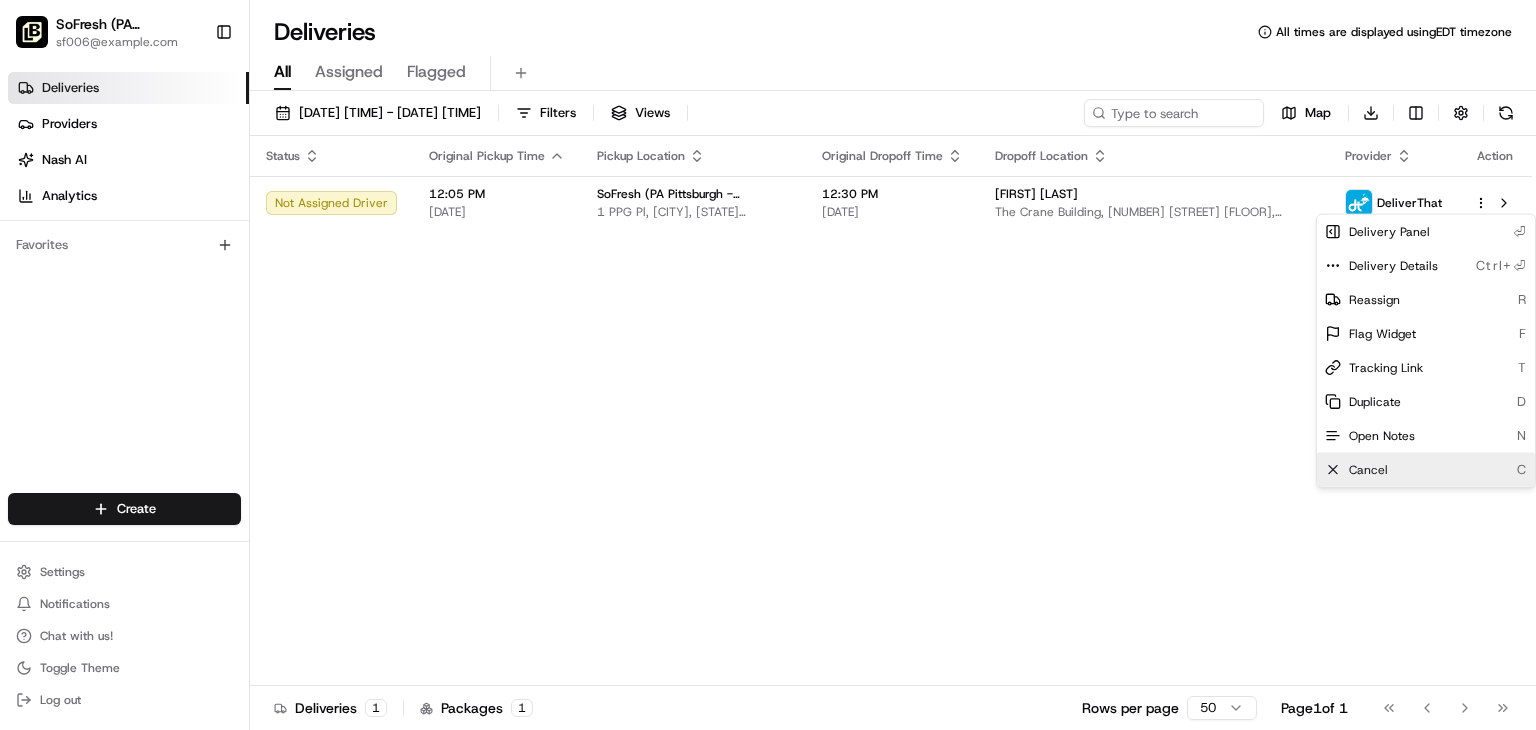 click on "Cancel C" at bounding box center [1426, 470] 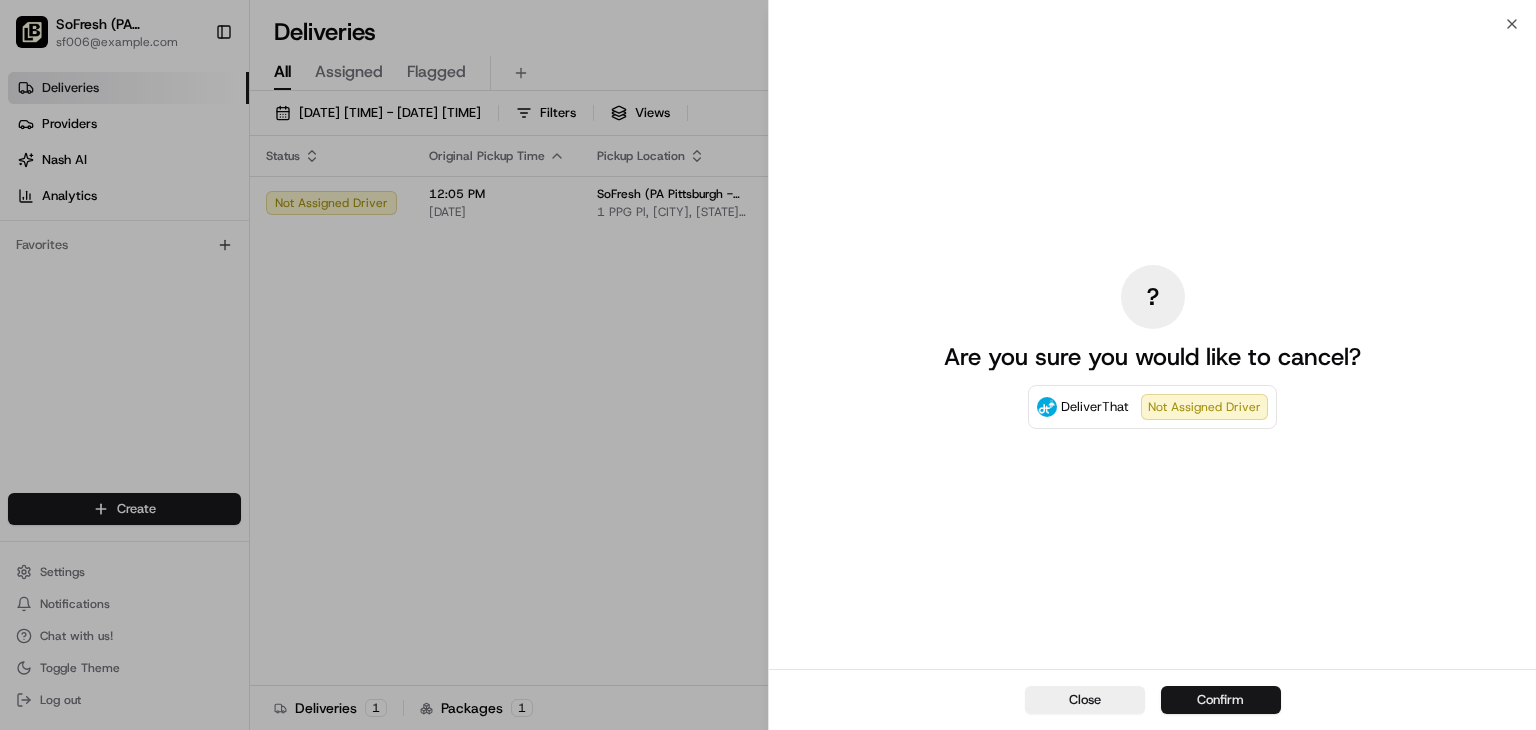 click on "Confirm" at bounding box center (1221, 700) 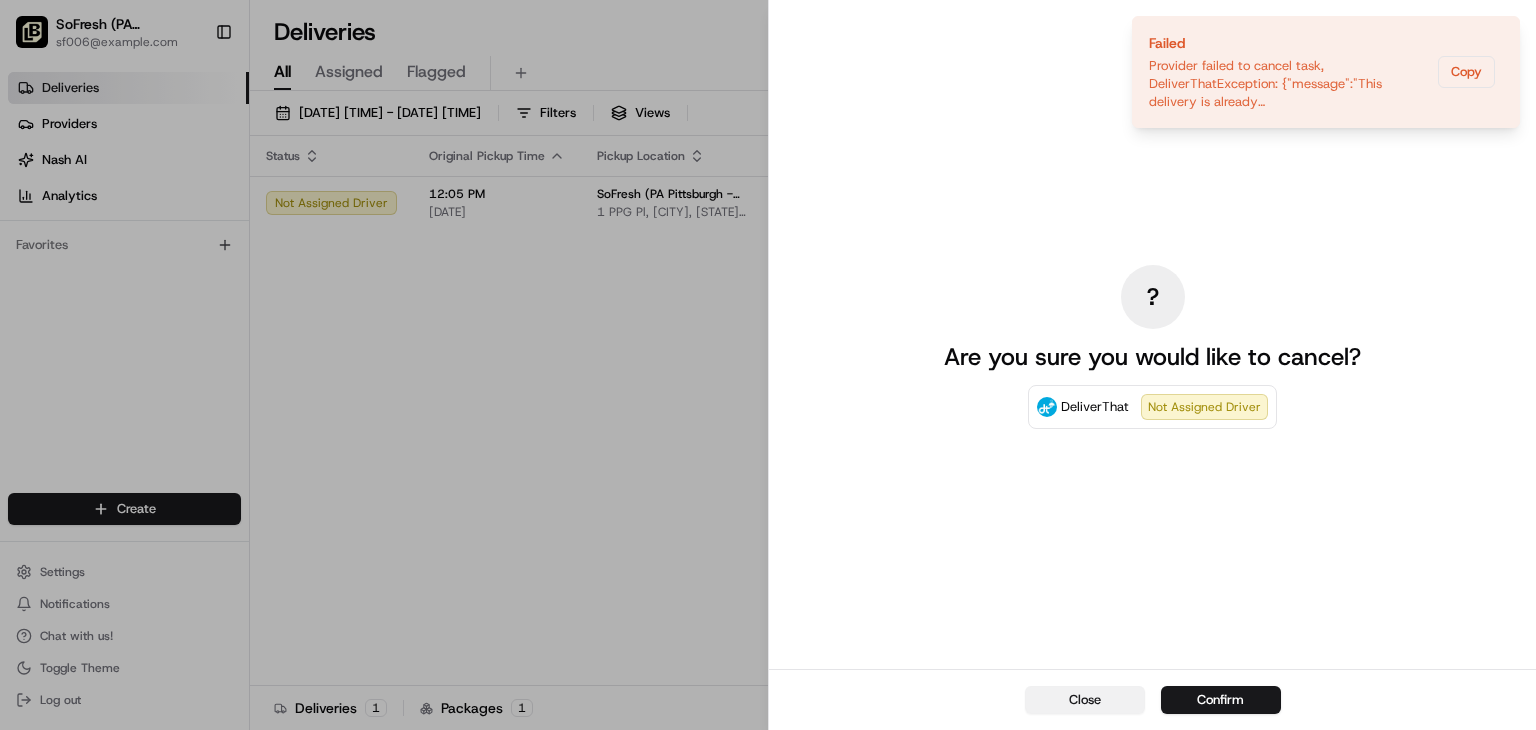 click on "Close" at bounding box center (1085, 700) 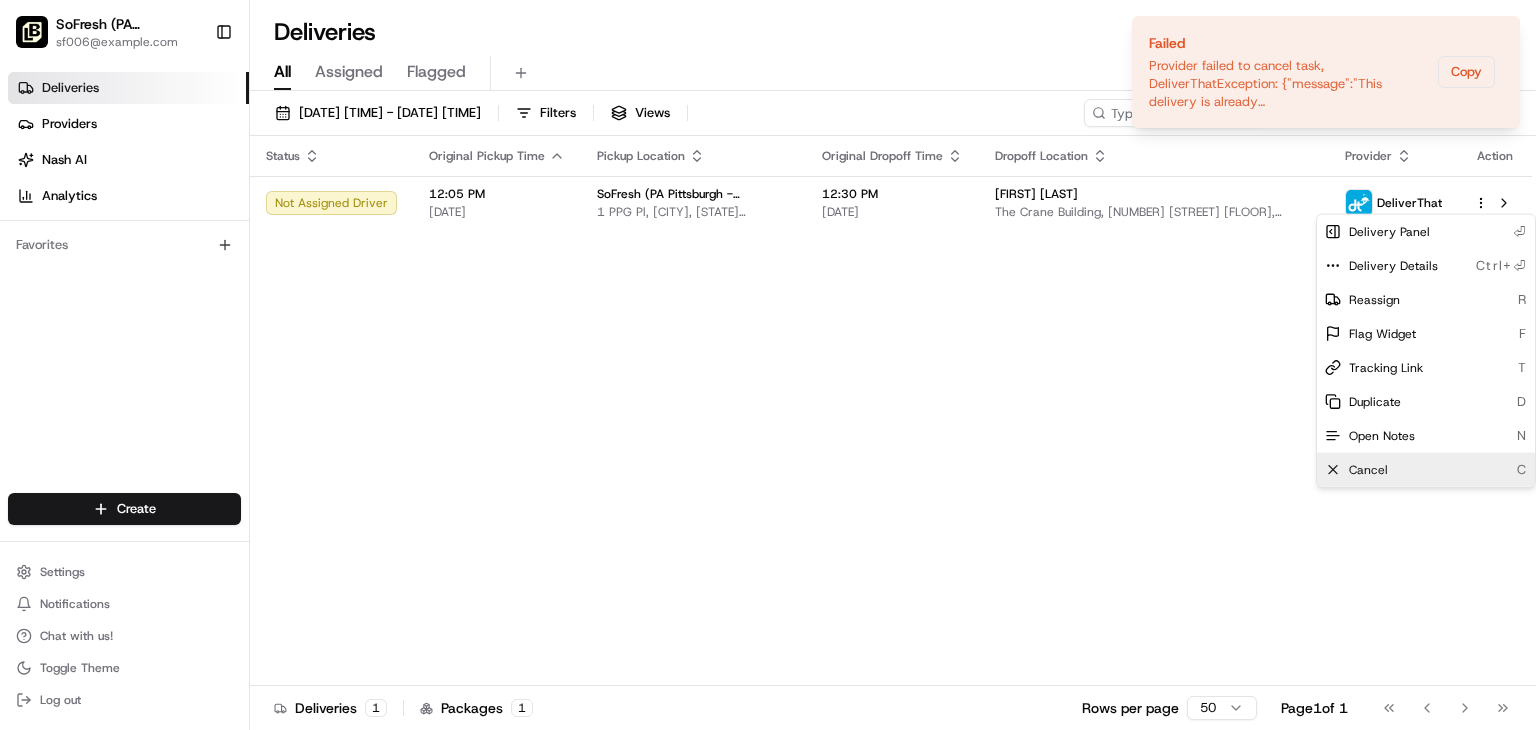 click on "Cancel" at bounding box center [1368, 470] 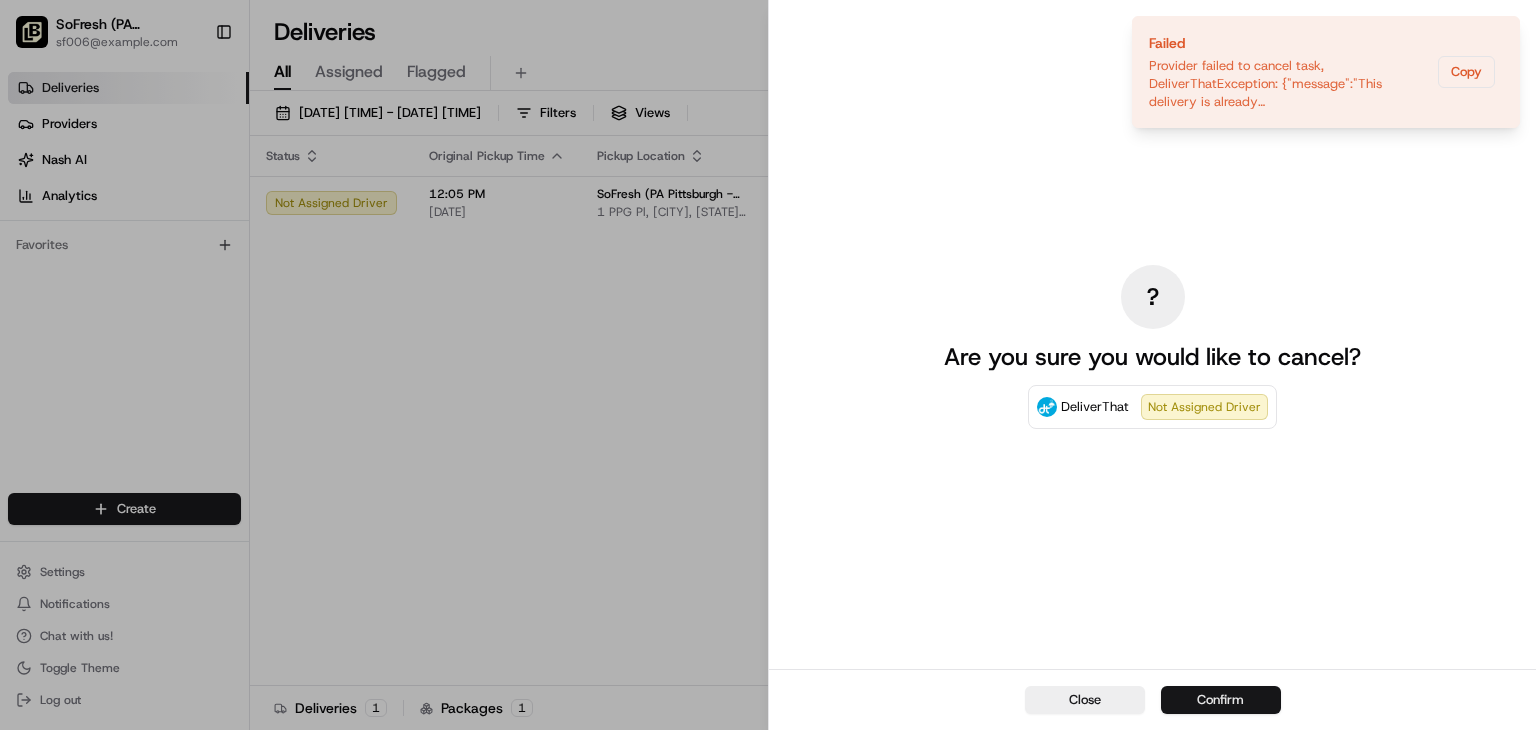 click on "Confirm" at bounding box center [1221, 700] 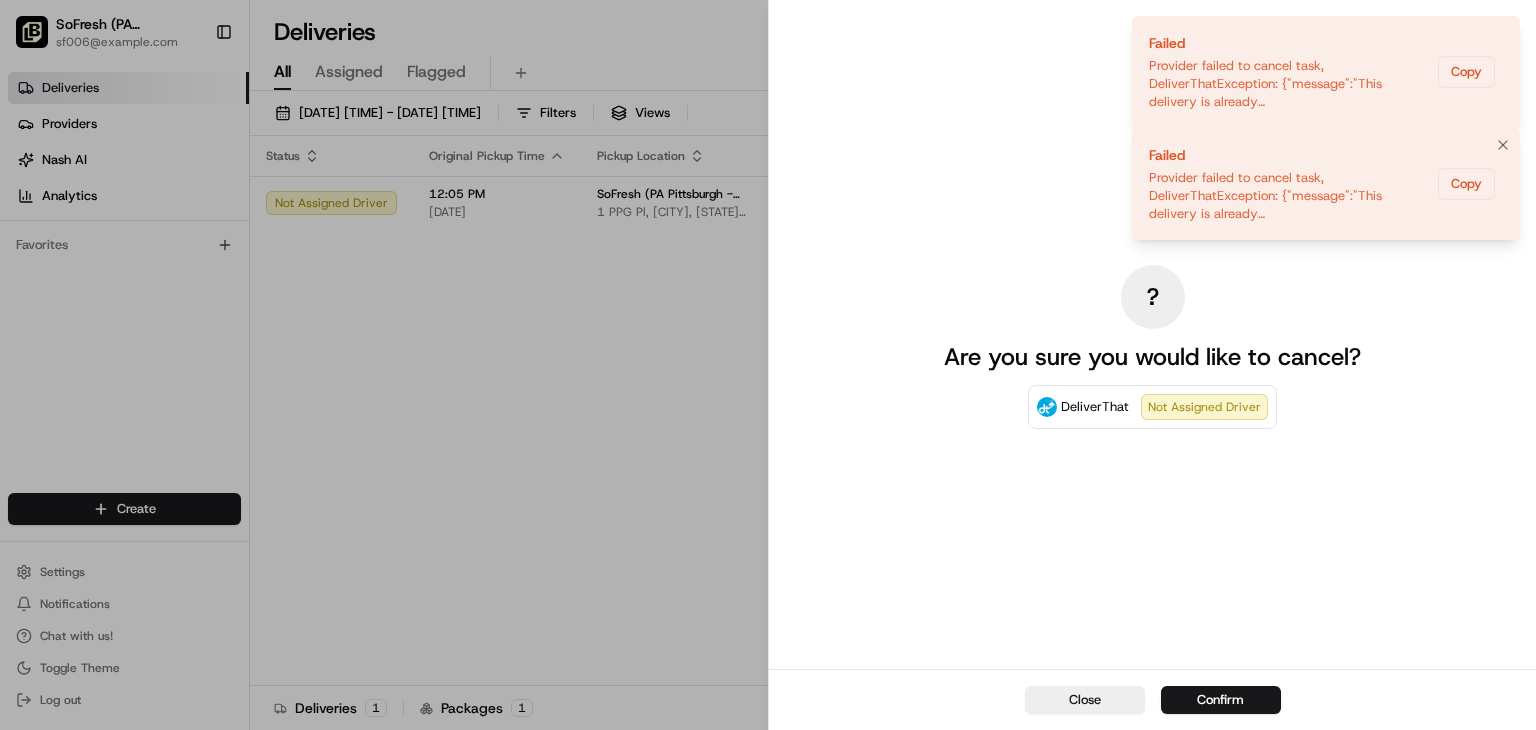click on "Provider failed to cancel task, DeliverThatException: {"message":"This delivery is already cancelled","code":"cancel_not_allowed","reason":"delivery_already_cancelled","deliverThatId":"fa5104e3-cfc1-45f2-8392-8f5189e885a1"}" at bounding box center [1289, 196] 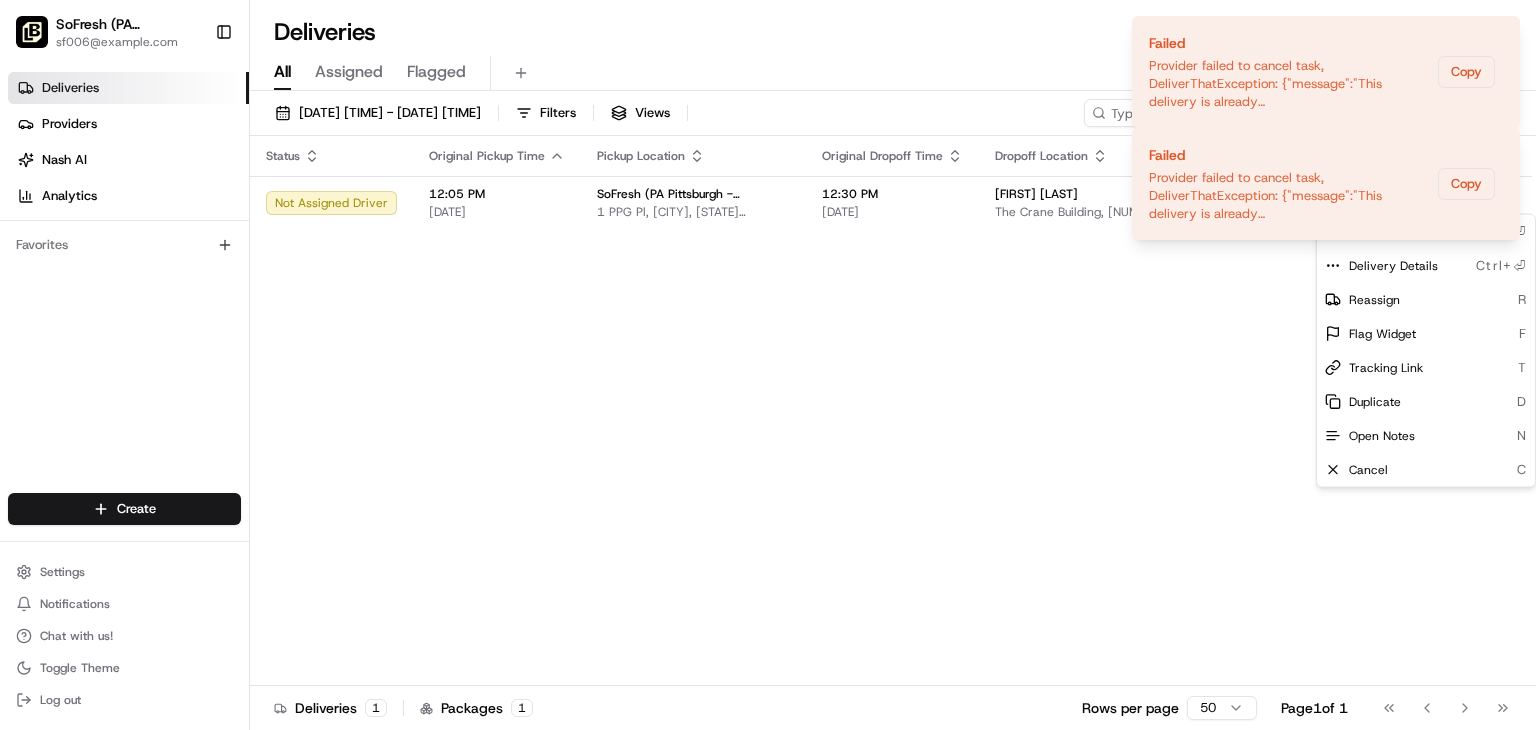 click on "Status Original Pickup Time Pickup Location Original Dropoff Time Dropoff Location Provider Action Not Assigned Driver 12:05 PM 09/09/2025 SoFresh (PA Pittsburgh - Downtown) 1 PPG Pl, Pittsburgh, PA 15222, USA 12:30 PM 09/09/2025 Halle Wade The Crane Building, 40 24th St 3rd Floor, Pittsburgh, PA 15222, USA DeliverThat" at bounding box center [891, 411] 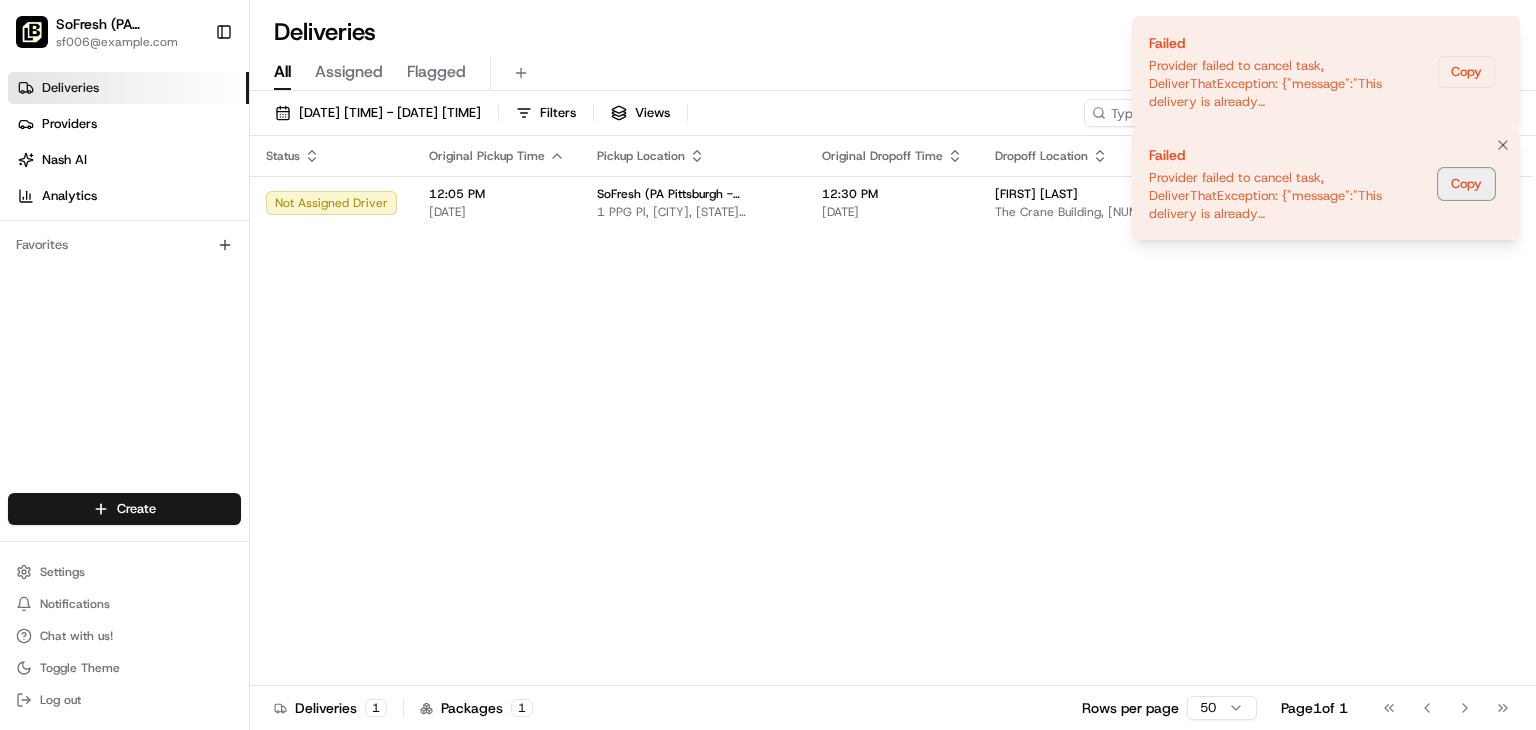click on "Copy" at bounding box center [1466, 184] 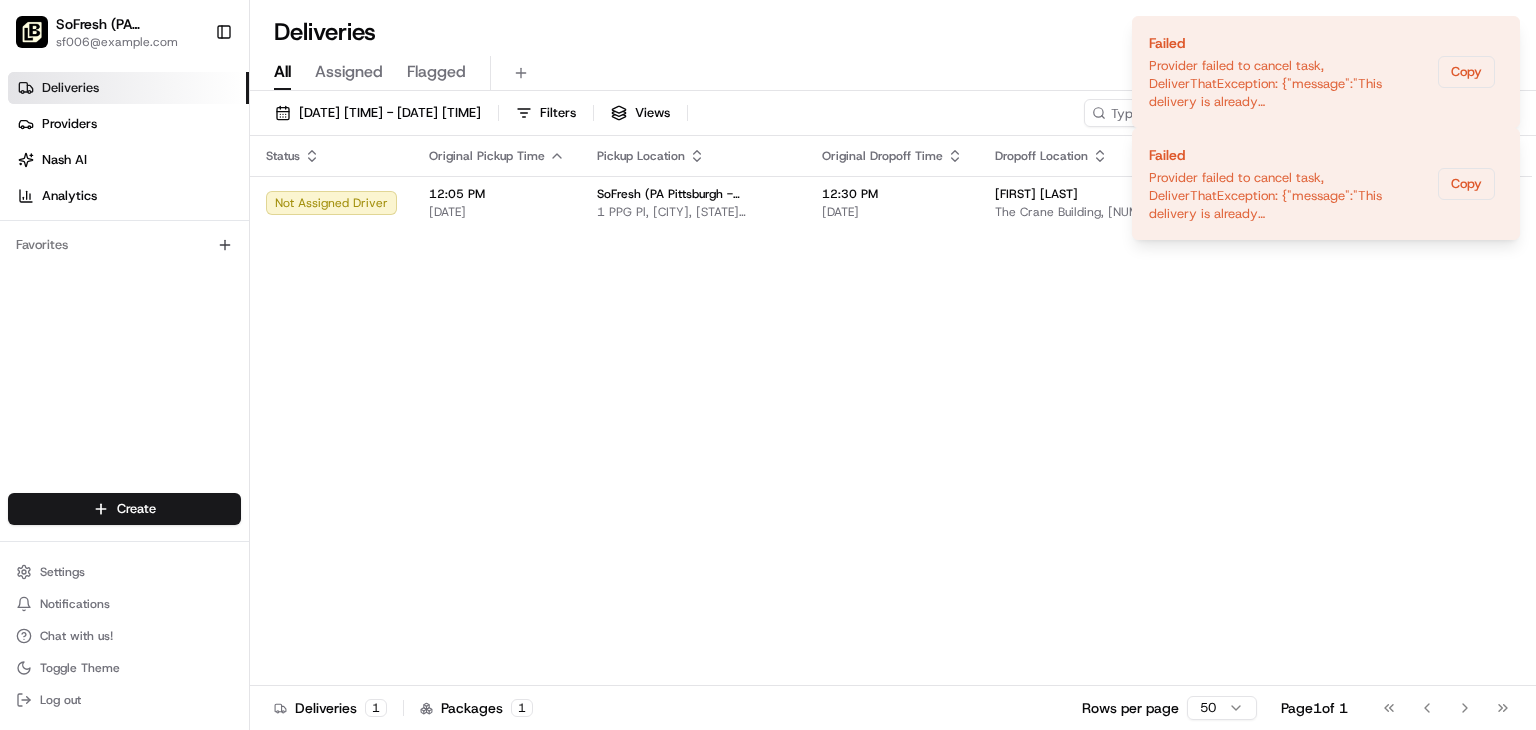 click on "Status Original Pickup Time Pickup Location Original Dropoff Time Dropoff Location Provider Action Not Assigned Driver 12:05 PM 09/09/2025 SoFresh (PA Pittsburgh - Downtown) 1 PPG Pl, Pittsburgh, PA 15222, USA 12:30 PM 09/09/2025 Halle Wade The Crane Building, 40 24th St 3rd Floor, Pittsburgh, PA 15222, USA DeliverThat" at bounding box center [891, 411] 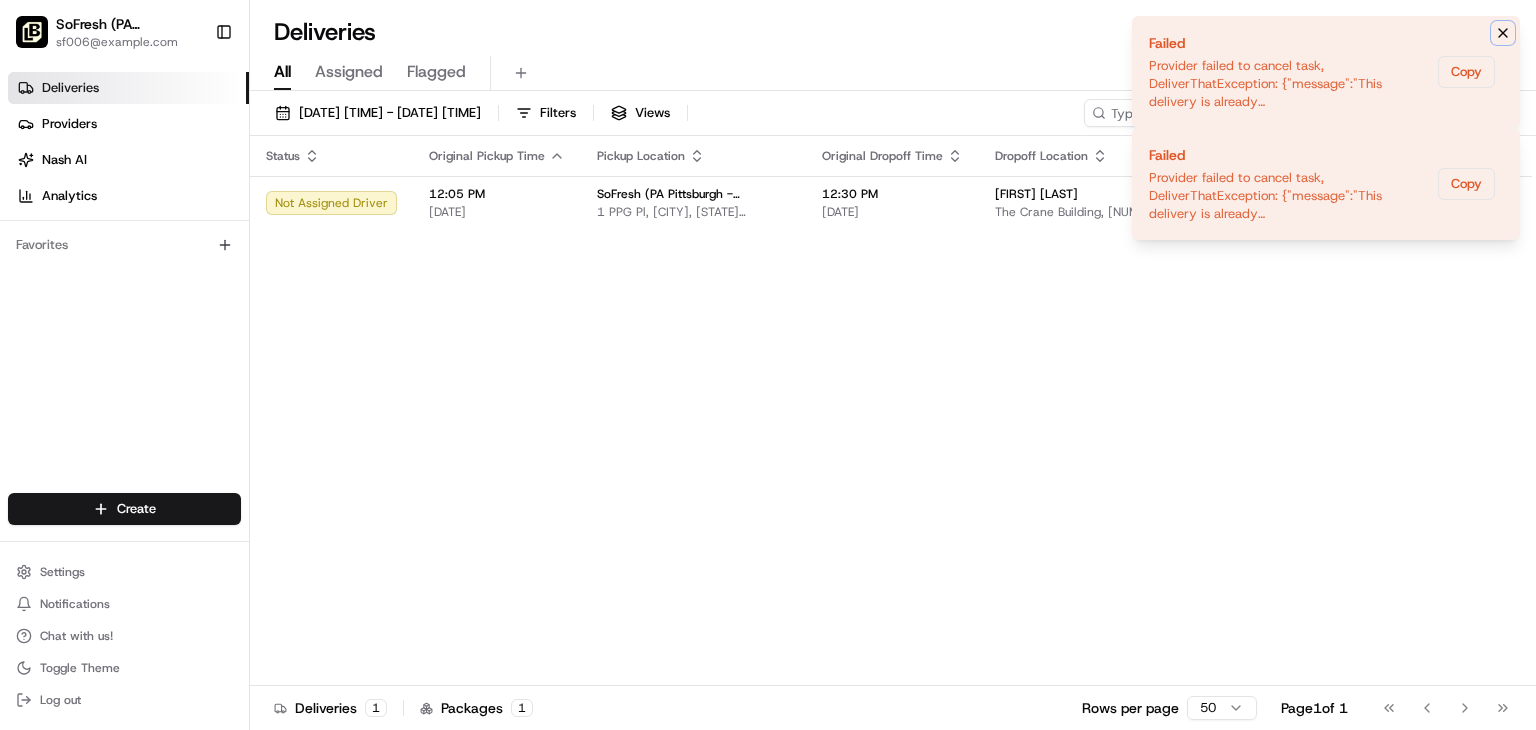 click 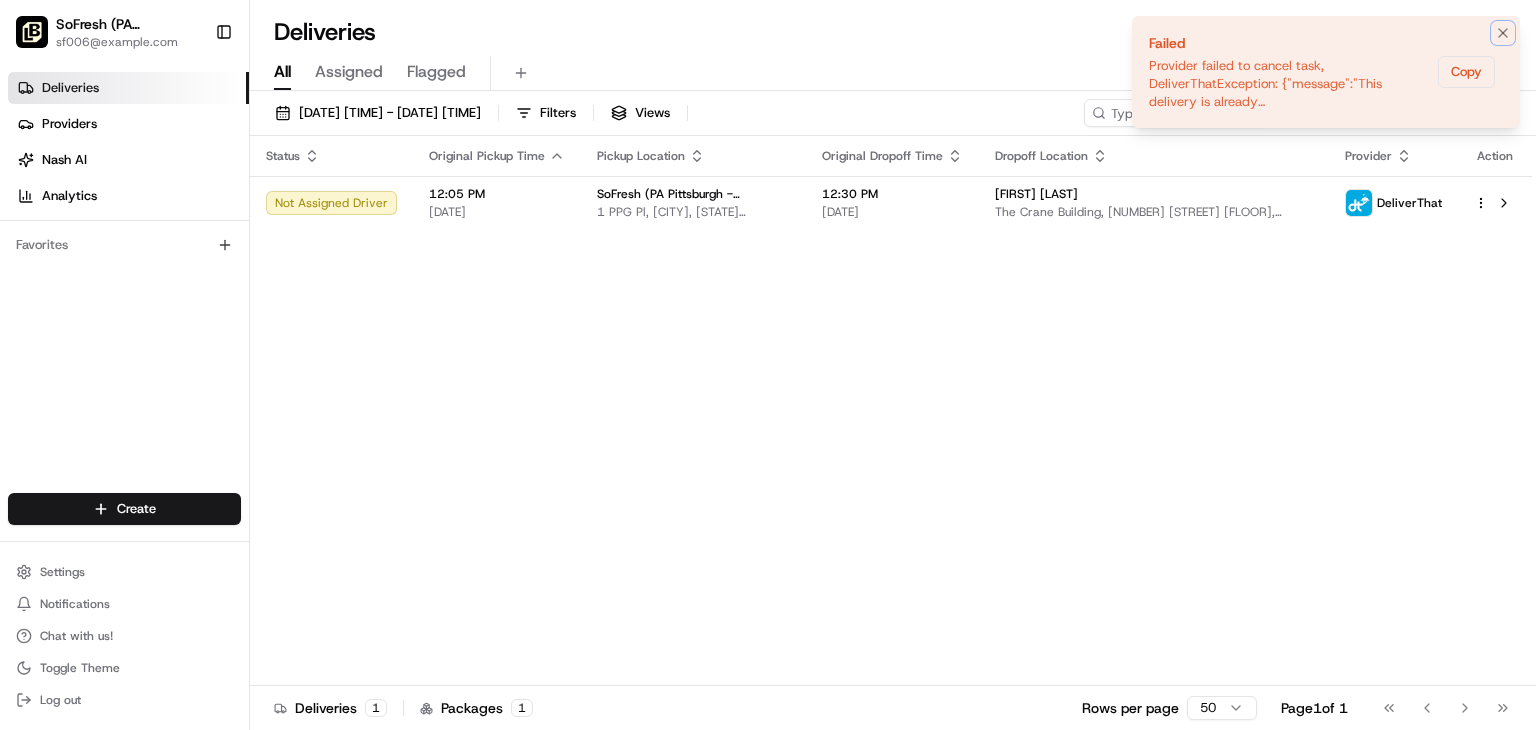 click 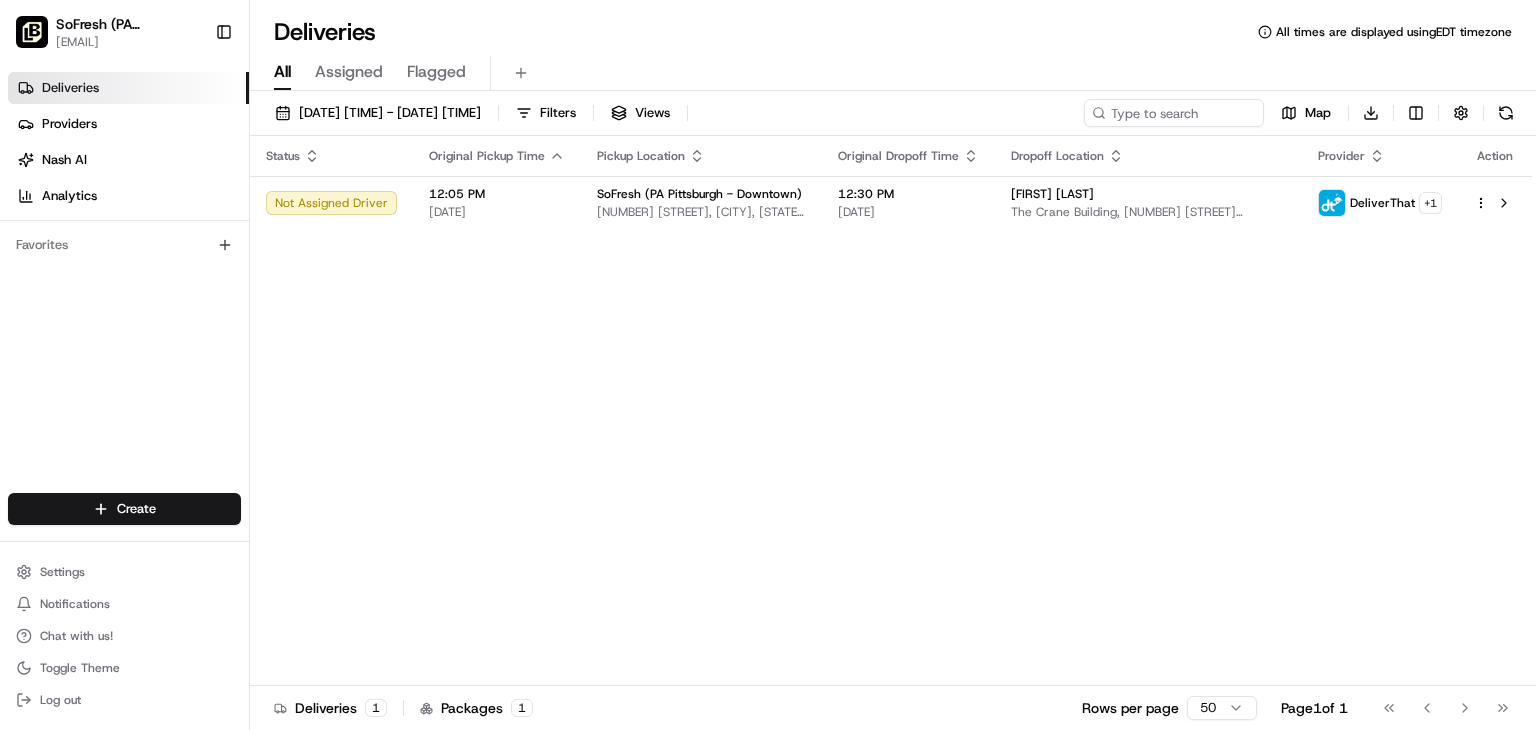 scroll, scrollTop: 0, scrollLeft: 0, axis: both 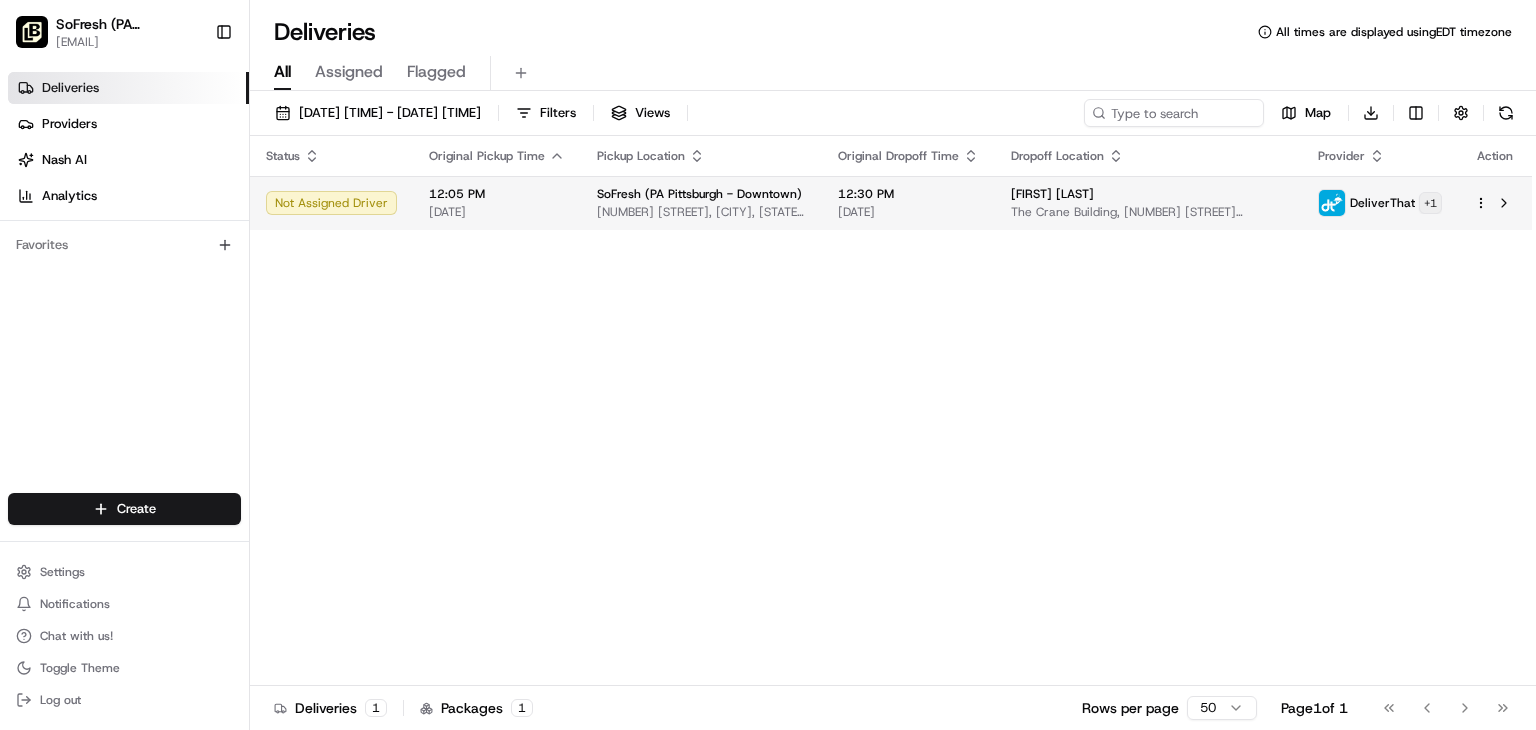 click on "SoFresh (PA Pittsburgh - Downtown) sf006@lovesofresh.com Toggle Sidebar Deliveries Providers Nash AI Analytics Favorites Main Menu Members & Organization Organization Users Roles Preferences Customization Tracking Orchestration Automations Dispatch Strategy Locations Pickup Locations Dropoff Locations Billing Billing Refund Requests Integrations Notification Triggers Webhooks API Keys Request Logs Create Settings Notifications Chat with us! Toggle Theme Log out Deliveries All times are displayed using  EDT   timezone All Assigned Flagged 09/09/2025 12:00 AM - 09/09/2025 11:59 PM Filters Views Map Download Status Original Pickup Time Pickup Location Original Dropoff Time Dropoff Location Provider Action Not Assigned Driver 12:05 PM 09/09/2025 SoFresh (PA Pittsburgh - Downtown) 1 PPG Pl, Pittsburgh, PA 15222, USA 12:30 PM 09/09/2025 Halle Wade The Crane Building, 40 24th St 3rd Floor, Pittsburgh, PA 15222, USA DeliverThat + 1 Deliveries 1 Packages 1 Rows per page 50 Page  1  of   1" at bounding box center [768, 365] 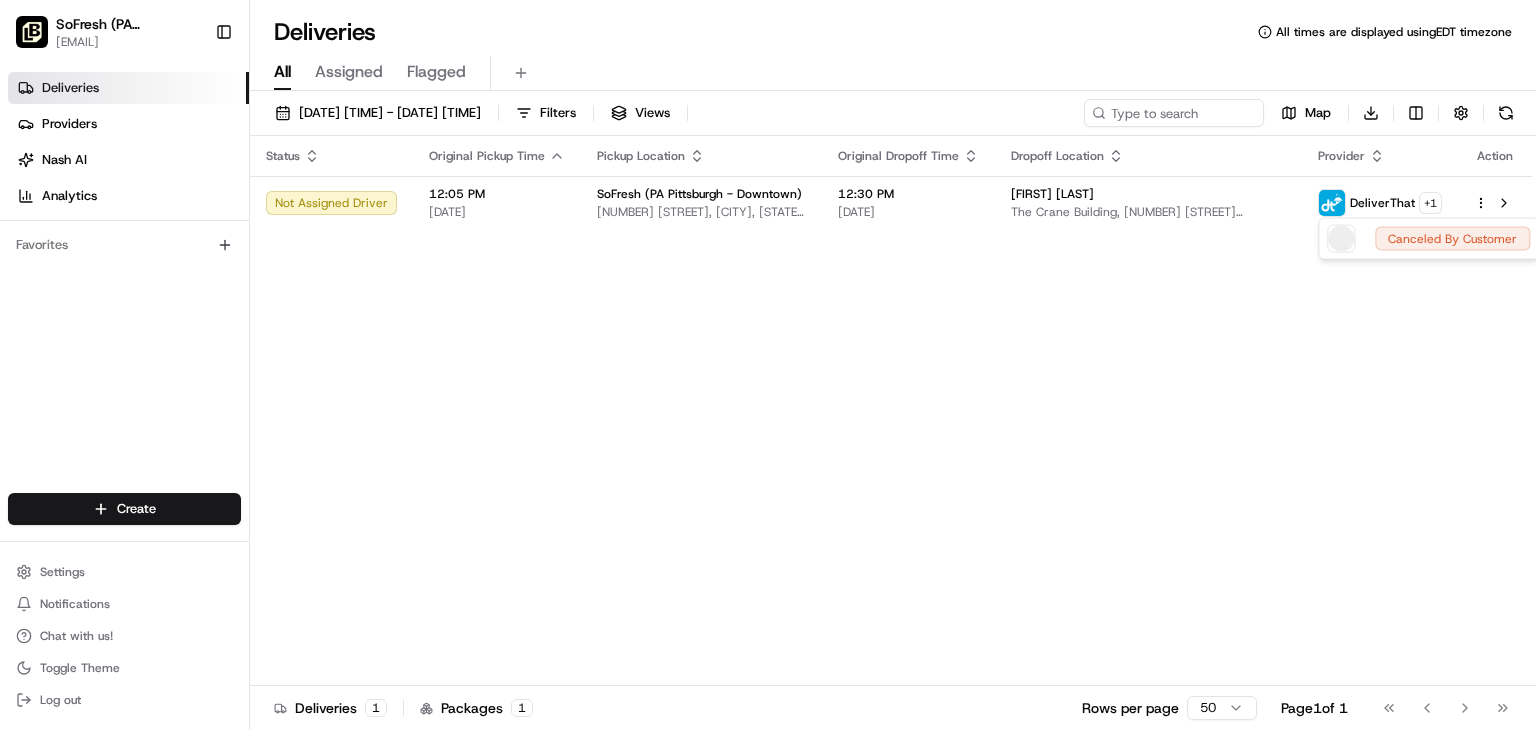 click on "SoFresh (PA Pittsburgh - Downtown) sf006@lovesofresh.com Toggle Sidebar Deliveries Providers Nash AI Analytics Favorites Main Menu Members & Organization Organization Users Roles Preferences Customization Tracking Orchestration Automations Dispatch Strategy Locations Pickup Locations Dropoff Locations Billing Billing Refund Requests Integrations Notification Triggers Webhooks API Keys Request Logs Create Settings Notifications Chat with us! Toggle Theme Log out Deliveries All times are displayed using  EDT   timezone All Assigned Flagged 09/09/2025 12:00 AM - 09/09/2025 11:59 PM Filters Views Map Download Status Original Pickup Time Pickup Location Original Dropoff Time Dropoff Location Provider Action Not Assigned Driver 12:05 PM 09/09/2025 SoFresh (PA Pittsburgh - Downtown) 1 PPG Pl, Pittsburgh, PA 15222, USA 12:30 PM 09/09/2025 Halle Wade The Crane Building, 40 24th St 3rd Floor, Pittsburgh, PA 15222, USA DeliverThat + 1 Deliveries 1 Packages 1 Rows per page 50 Page  1  of   1" at bounding box center [768, 365] 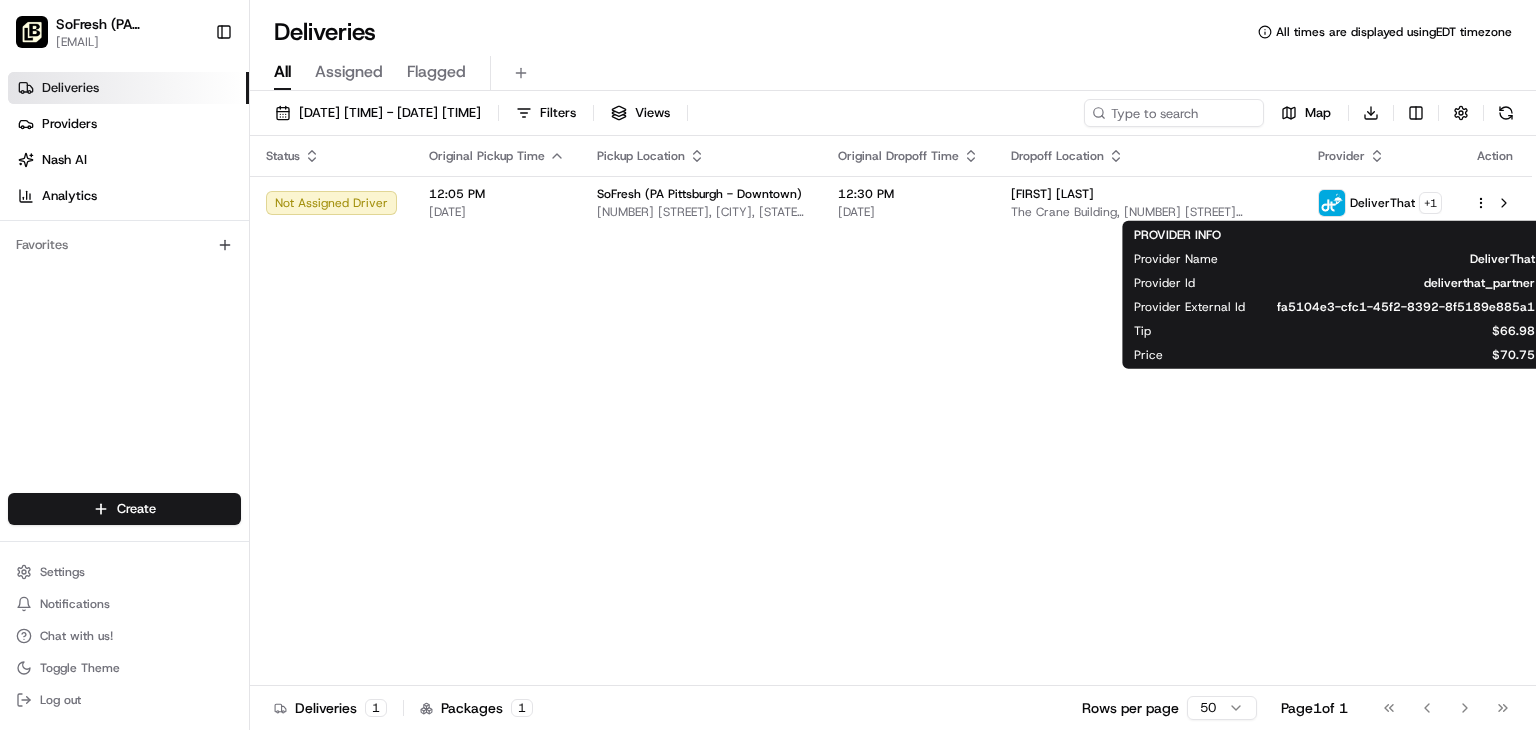 click on "Status Original Pickup Time Pickup Location Original Dropoff Time Dropoff Location Provider Action Not Assigned Driver 12:05 PM 09/09/2025 SoFresh (PA Pittsburgh - Downtown) 1 PPG Pl, Pittsburgh, PA 15222, USA 12:30 PM 09/09/2025 Halle Wade The Crane Building, 40 24th St 3rd Floor, Pittsburgh, PA 15222, USA DeliverThat + 1" at bounding box center (891, 411) 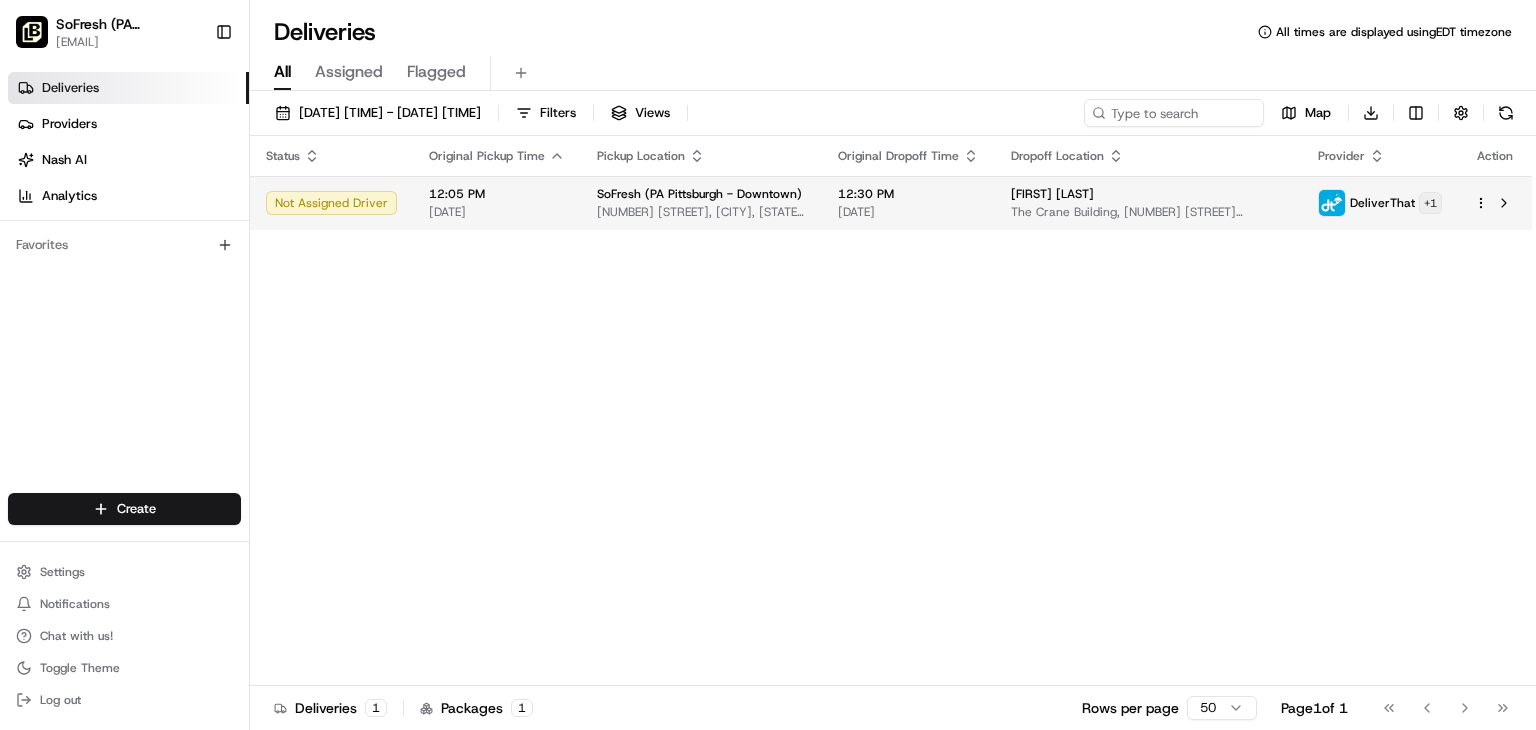 click on "SoFresh (PA Pittsburgh - Downtown) sf006@lovesofresh.com Toggle Sidebar Deliveries Providers Nash AI Analytics Favorites Main Menu Members & Organization Organization Users Roles Preferences Customization Tracking Orchestration Automations Dispatch Strategy Locations Pickup Locations Dropoff Locations Billing Billing Refund Requests Integrations Notification Triggers Webhooks API Keys Request Logs Create Settings Notifications Chat with us! Toggle Theme Log out Deliveries All times are displayed using  EDT   timezone All Assigned Flagged 09/09/2025 12:00 AM - 09/09/2025 11:59 PM Filters Views Map Download Status Original Pickup Time Pickup Location Original Dropoff Time Dropoff Location Provider Action Not Assigned Driver 12:05 PM 09/09/2025 SoFresh (PA Pittsburgh - Downtown) 1 PPG Pl, Pittsburgh, PA 15222, USA 12:30 PM 09/09/2025 Halle Wade The Crane Building, 40 24th St 3rd Floor, Pittsburgh, PA 15222, USA DeliverThat + 1 Deliveries 1 Packages 1 Rows per page 50 Page  1  of   1" at bounding box center (768, 365) 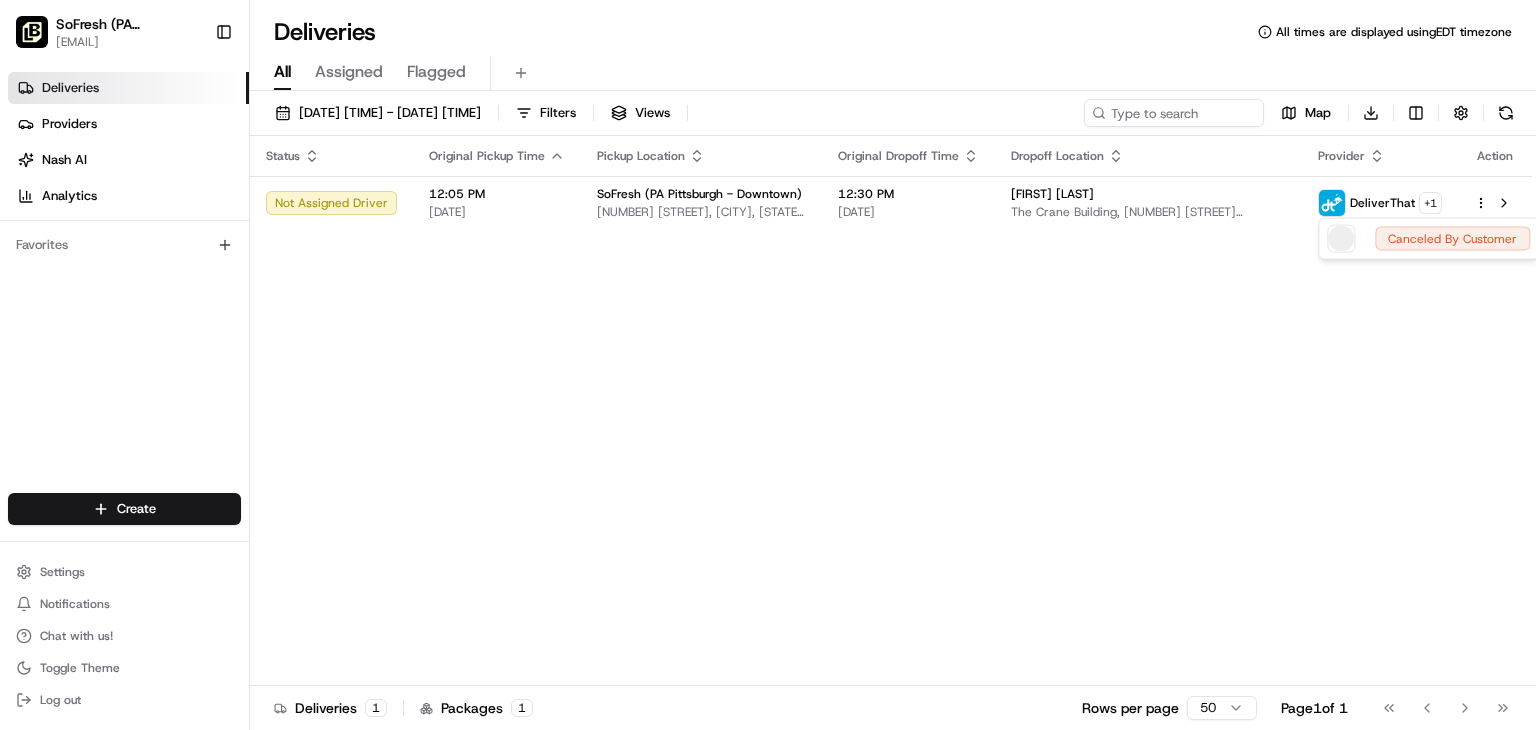 click on "SoFresh (PA Pittsburgh - Downtown) sf006@lovesofresh.com Toggle Sidebar Deliveries Providers Nash AI Analytics Favorites Main Menu Members & Organization Organization Users Roles Preferences Customization Tracking Orchestration Automations Dispatch Strategy Locations Pickup Locations Dropoff Locations Billing Billing Refund Requests Integrations Notification Triggers Webhooks API Keys Request Logs Create Settings Notifications Chat with us! Toggle Theme Log out Deliveries All times are displayed using  EDT   timezone All Assigned Flagged 09/09/2025 12:00 AM - 09/09/2025 11:59 PM Filters Views Map Download Status Original Pickup Time Pickup Location Original Dropoff Time Dropoff Location Provider Action Not Assigned Driver 12:05 PM 09/09/2025 SoFresh (PA Pittsburgh - Downtown) 1 PPG Pl, Pittsburgh, PA 15222, USA 12:30 PM 09/09/2025 Halle Wade The Crane Building, 40 24th St 3rd Floor, Pittsburgh, PA 15222, USA DeliverThat + 1 Deliveries 1 Packages 1 Rows per page 50 Page  1  of   1" at bounding box center (768, 365) 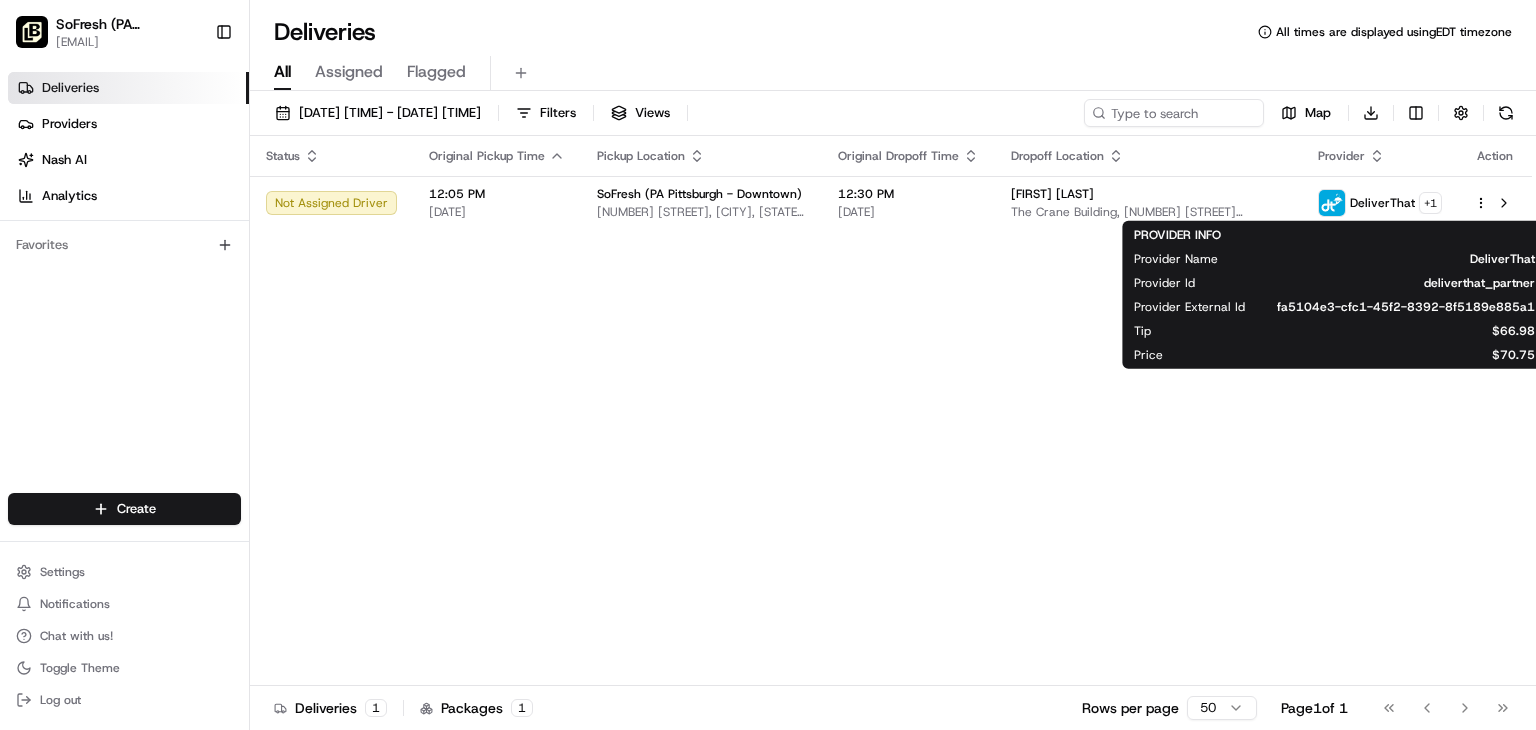 click on "Status Original Pickup Time Pickup Location Original Dropoff Time Dropoff Location Provider Action Not Assigned Driver 12:05 PM 09/09/2025 SoFresh (PA Pittsburgh - Downtown) 1 PPG Pl, Pittsburgh, PA 15222, USA 12:30 PM 09/09/2025 Halle Wade The Crane Building, 40 24th St 3rd Floor, Pittsburgh, PA 15222, USA DeliverThat + 1" at bounding box center [891, 411] 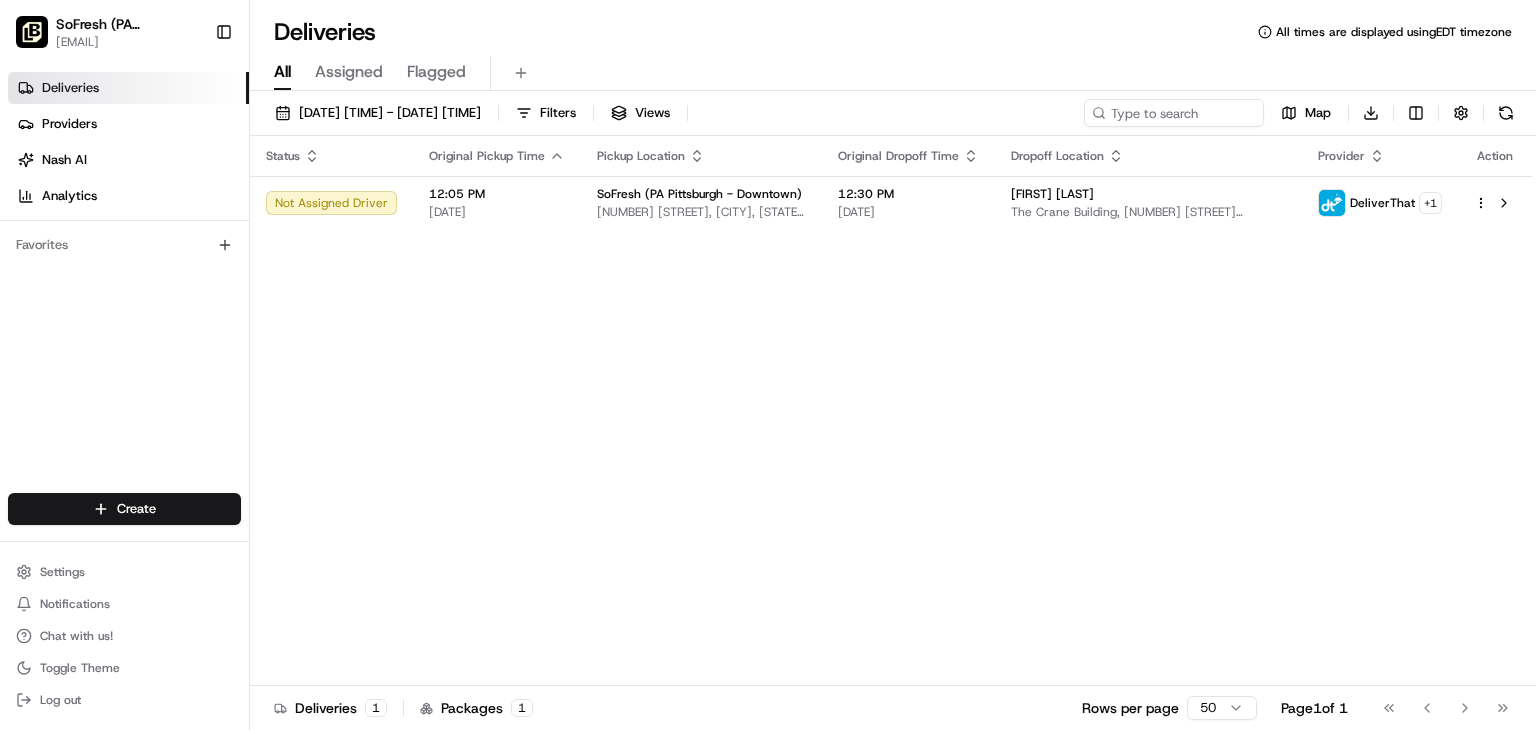 click on "Status Original Pickup Time Pickup Location Original Dropoff Time Dropoff Location Provider Action Not Assigned Driver 12:05 PM 09/09/2025 SoFresh (PA Pittsburgh - Downtown) 1 PPG Pl, Pittsburgh, PA 15222, USA 12:30 PM 09/09/2025 Halle Wade The Crane Building, 40 24th St 3rd Floor, Pittsburgh, PA 15222, USA DeliverThat + 1" at bounding box center [891, 411] 